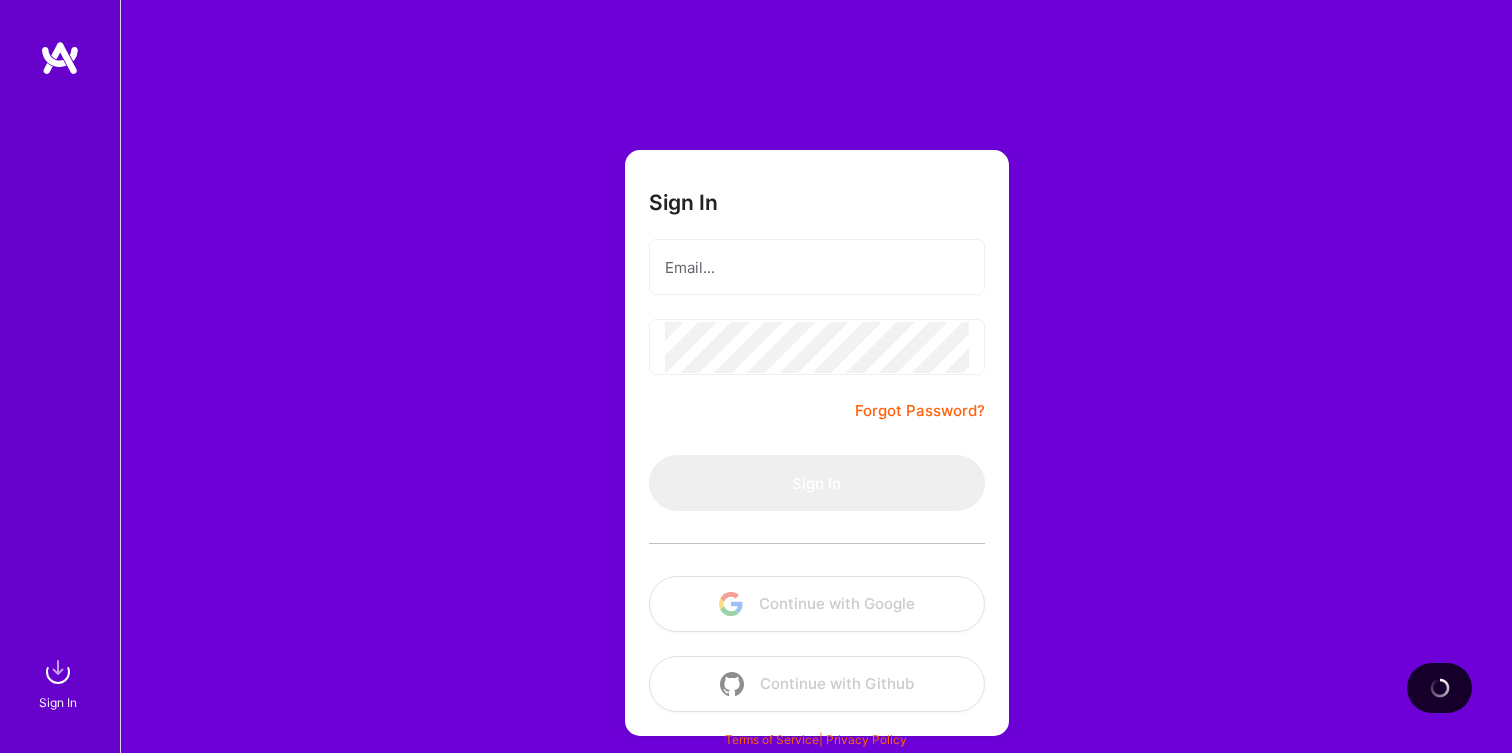scroll, scrollTop: 0, scrollLeft: 0, axis: both 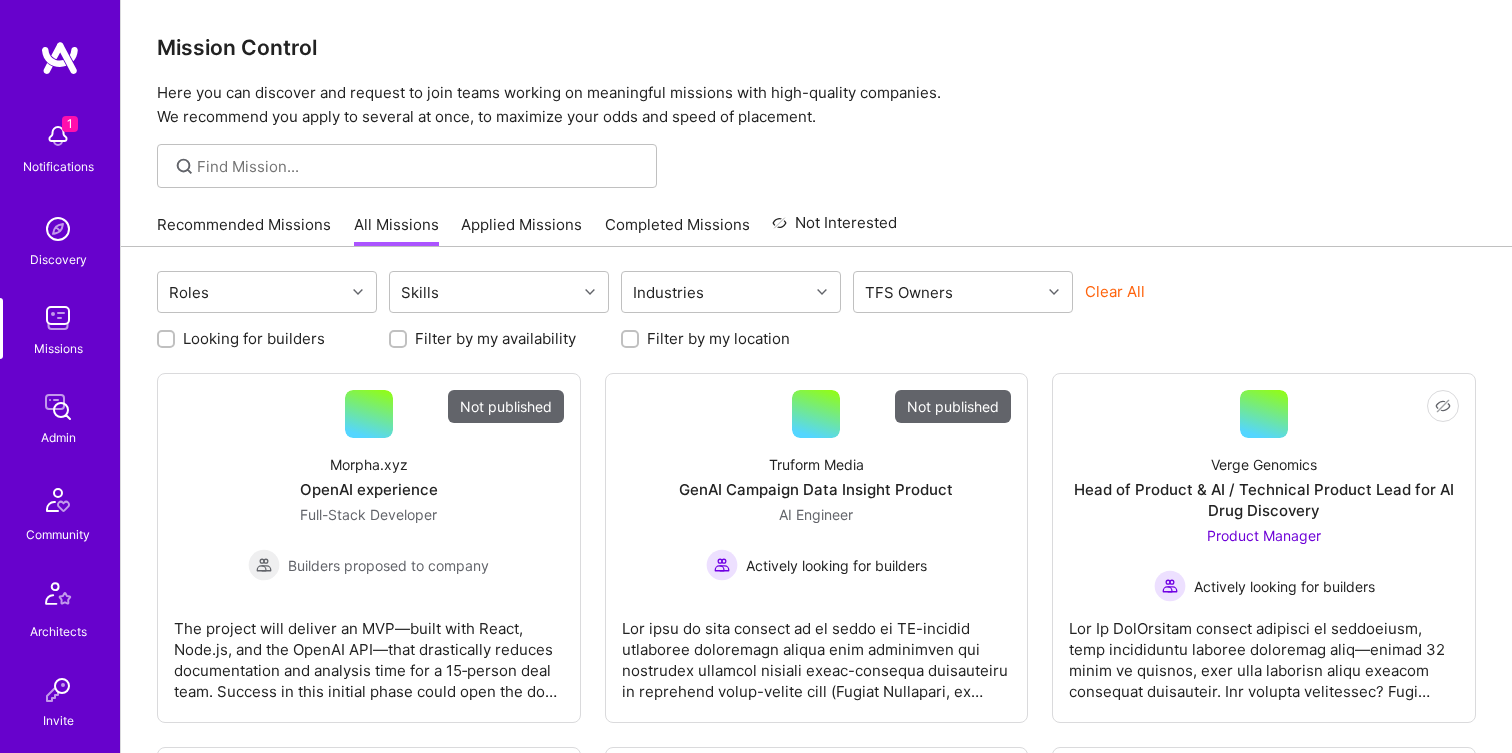 click at bounding box center (58, 229) 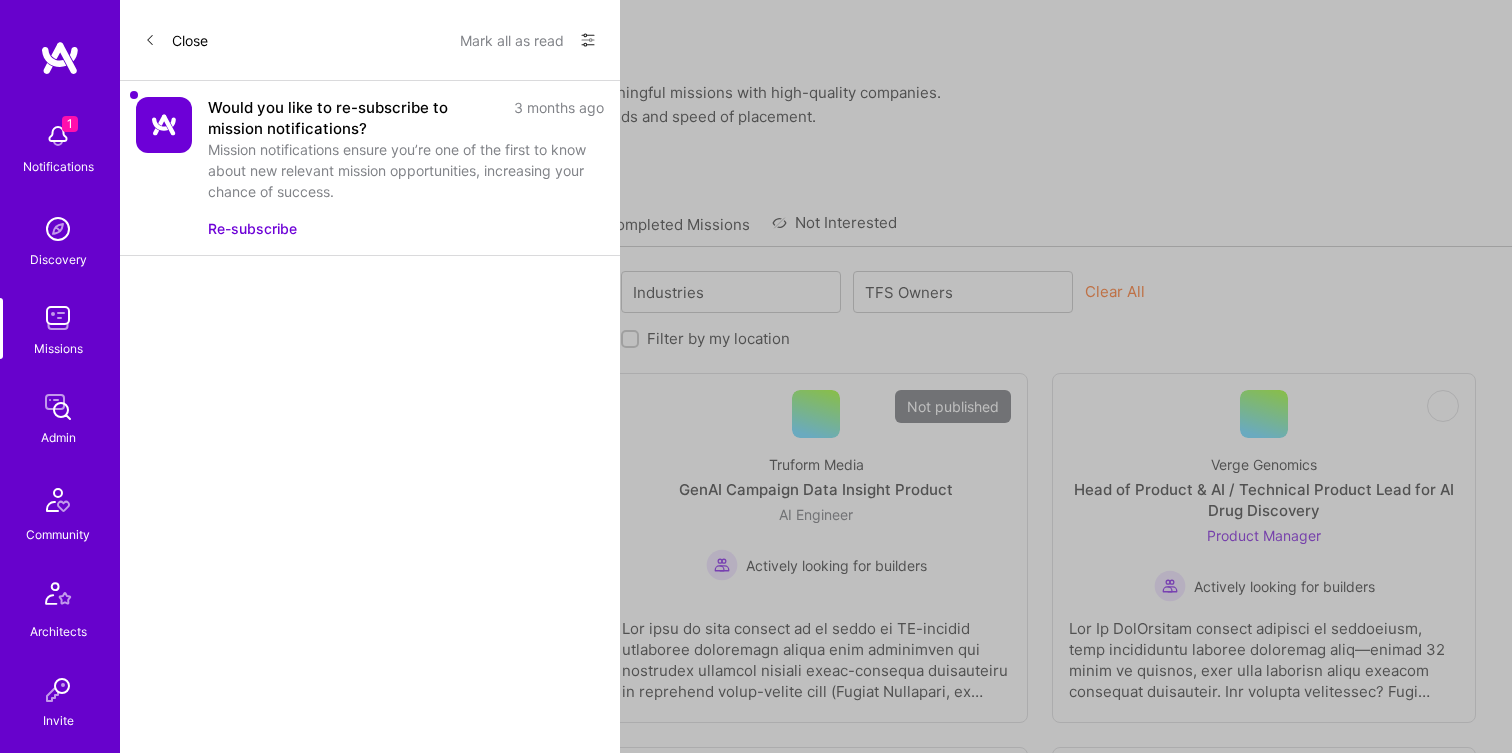scroll, scrollTop: 0, scrollLeft: 0, axis: both 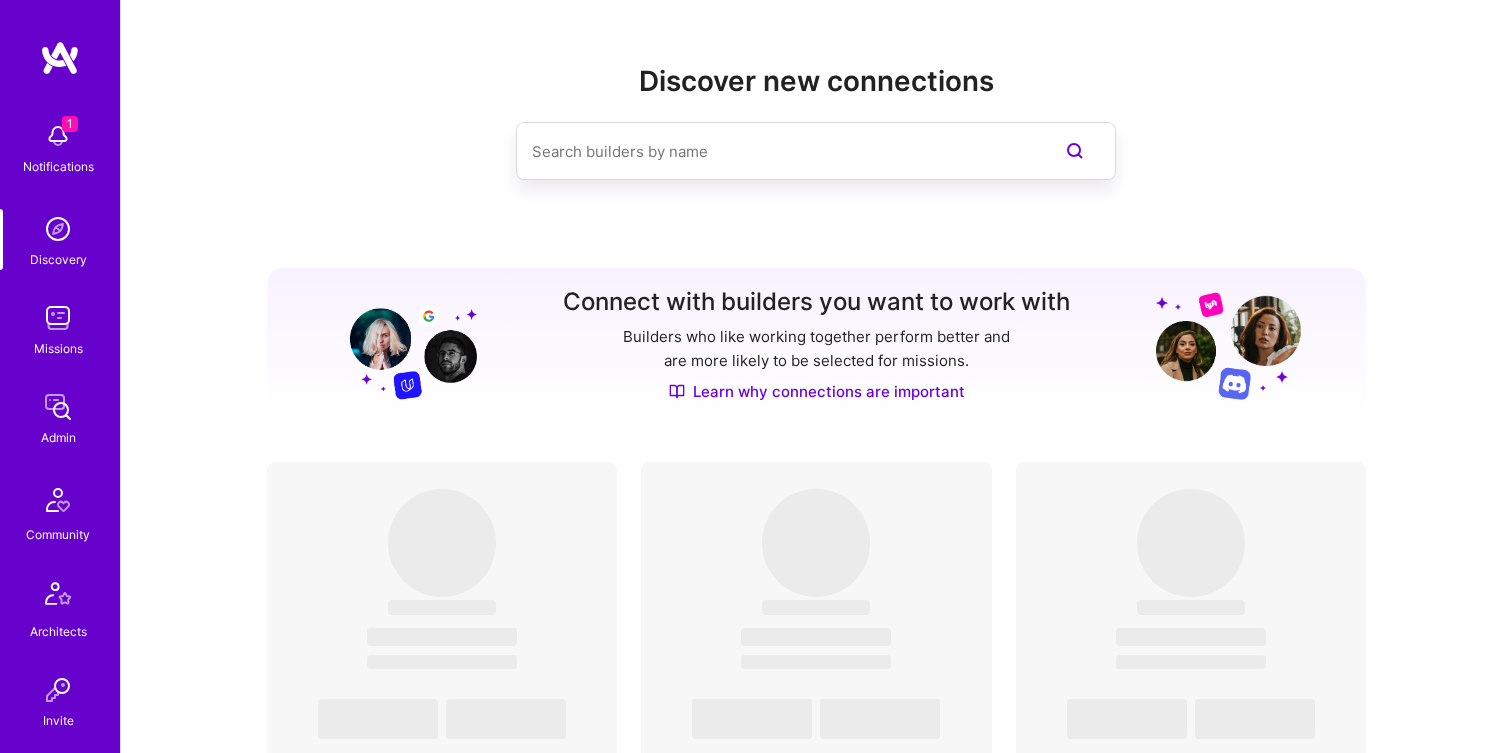 click at bounding box center (58, 136) 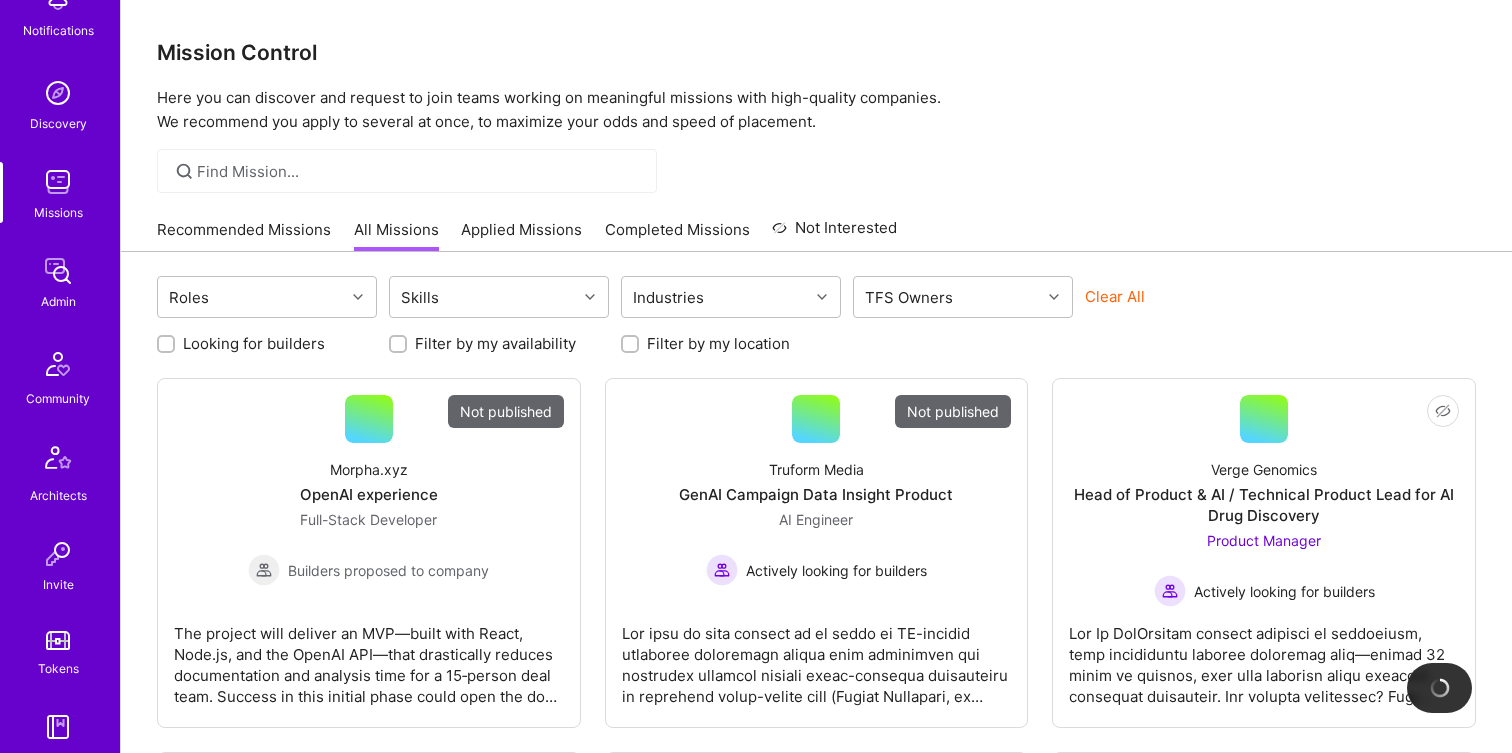 scroll, scrollTop: 410, scrollLeft: 0, axis: vertical 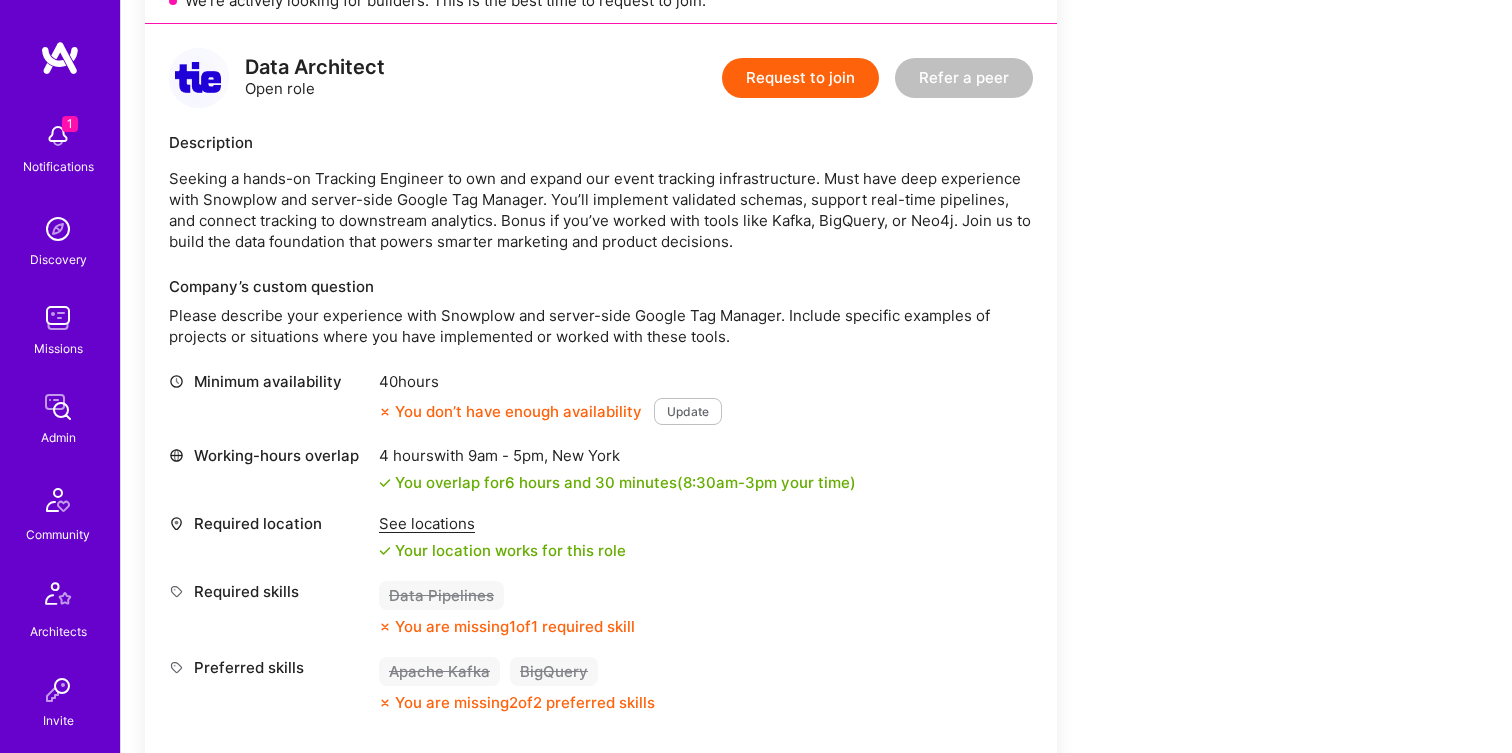 click on "See locations" at bounding box center [502, 523] 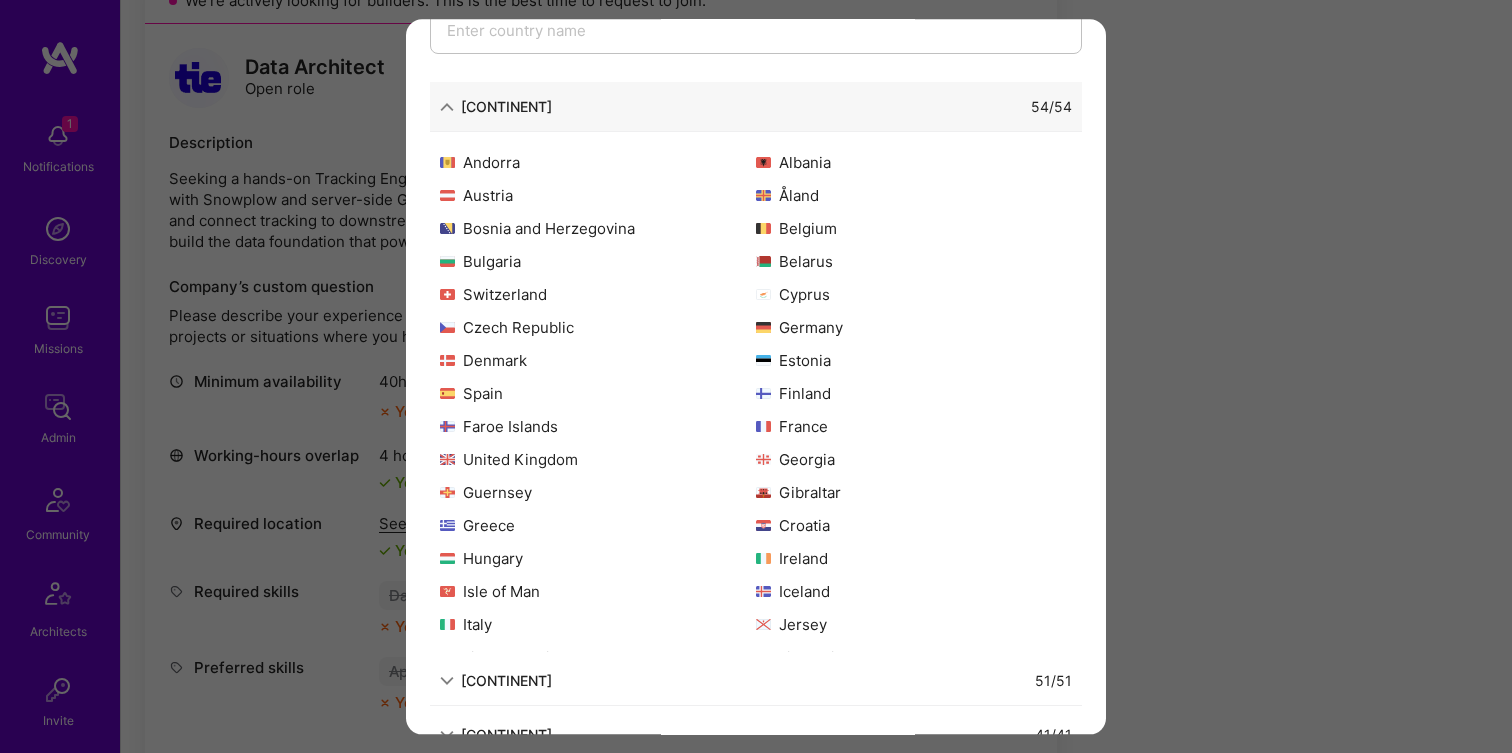 scroll, scrollTop: 475, scrollLeft: 0, axis: vertical 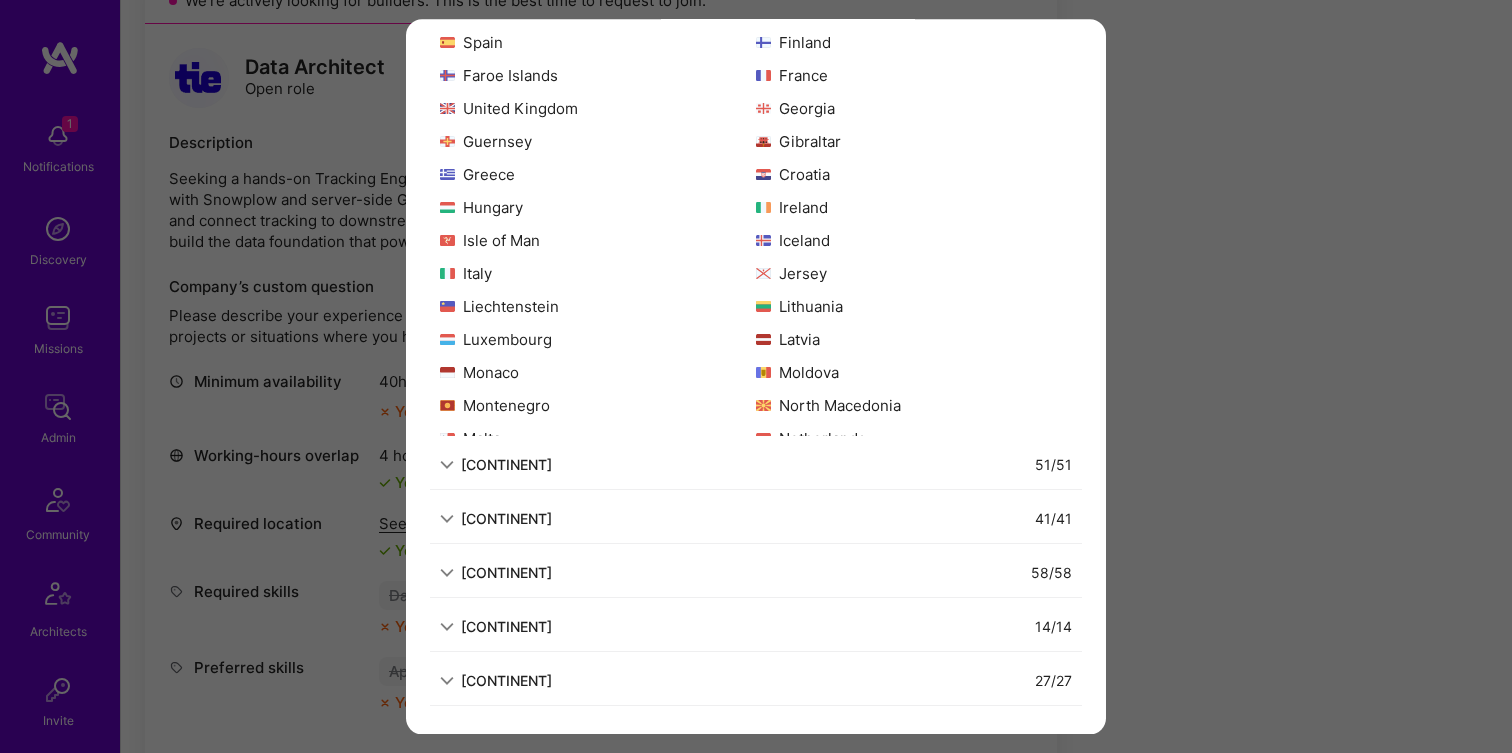 click on "51 / 51" at bounding box center (812, 464) 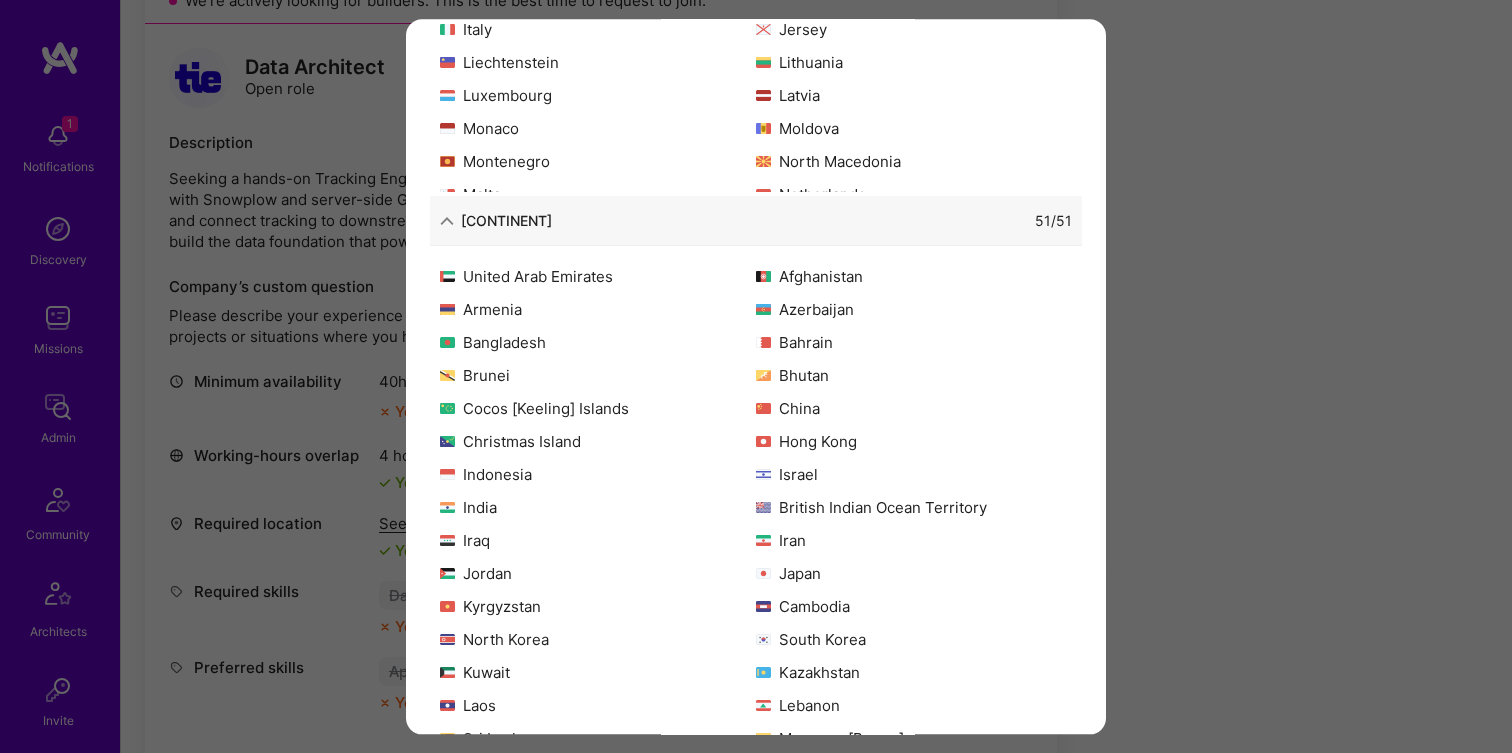 scroll, scrollTop: 923, scrollLeft: 0, axis: vertical 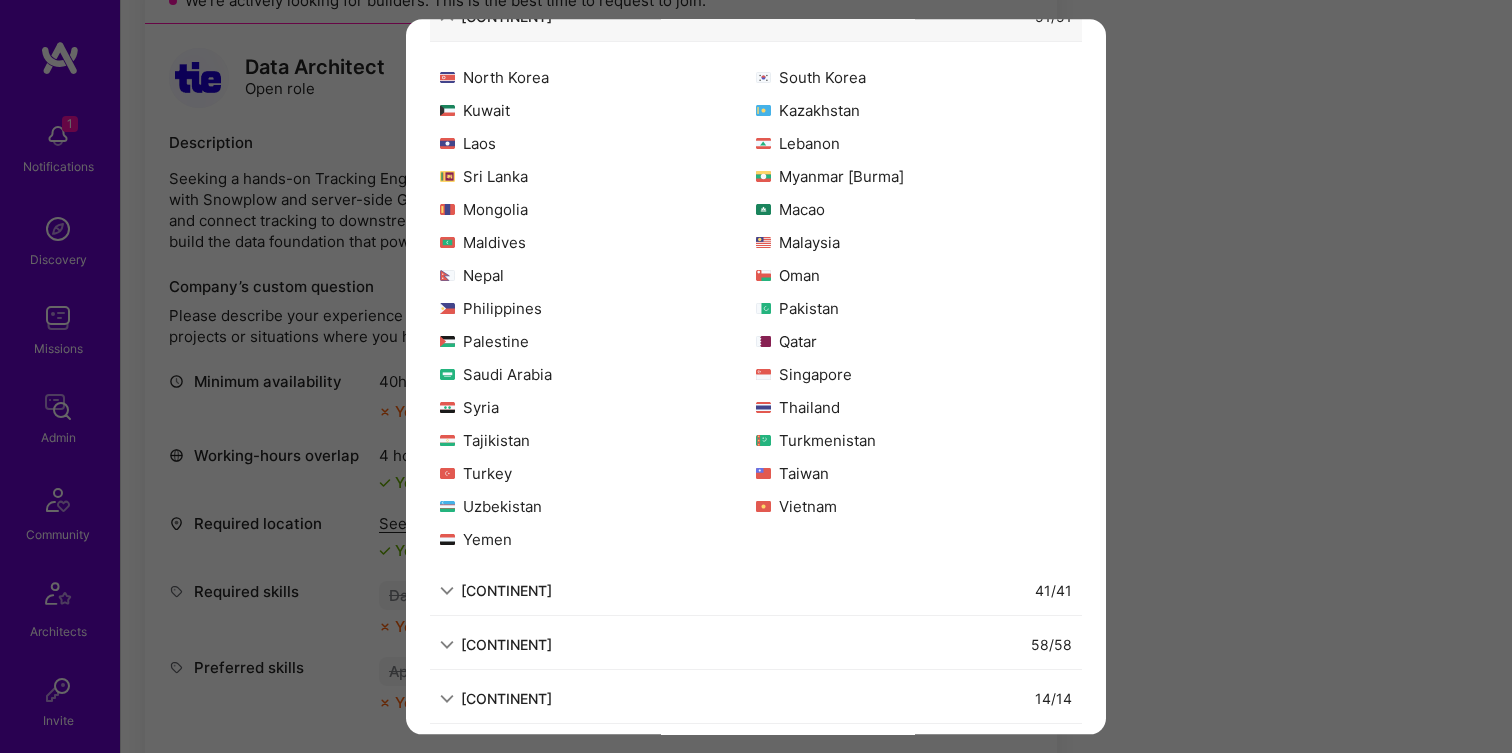 click on "North America 41 / 41" at bounding box center (756, 591) 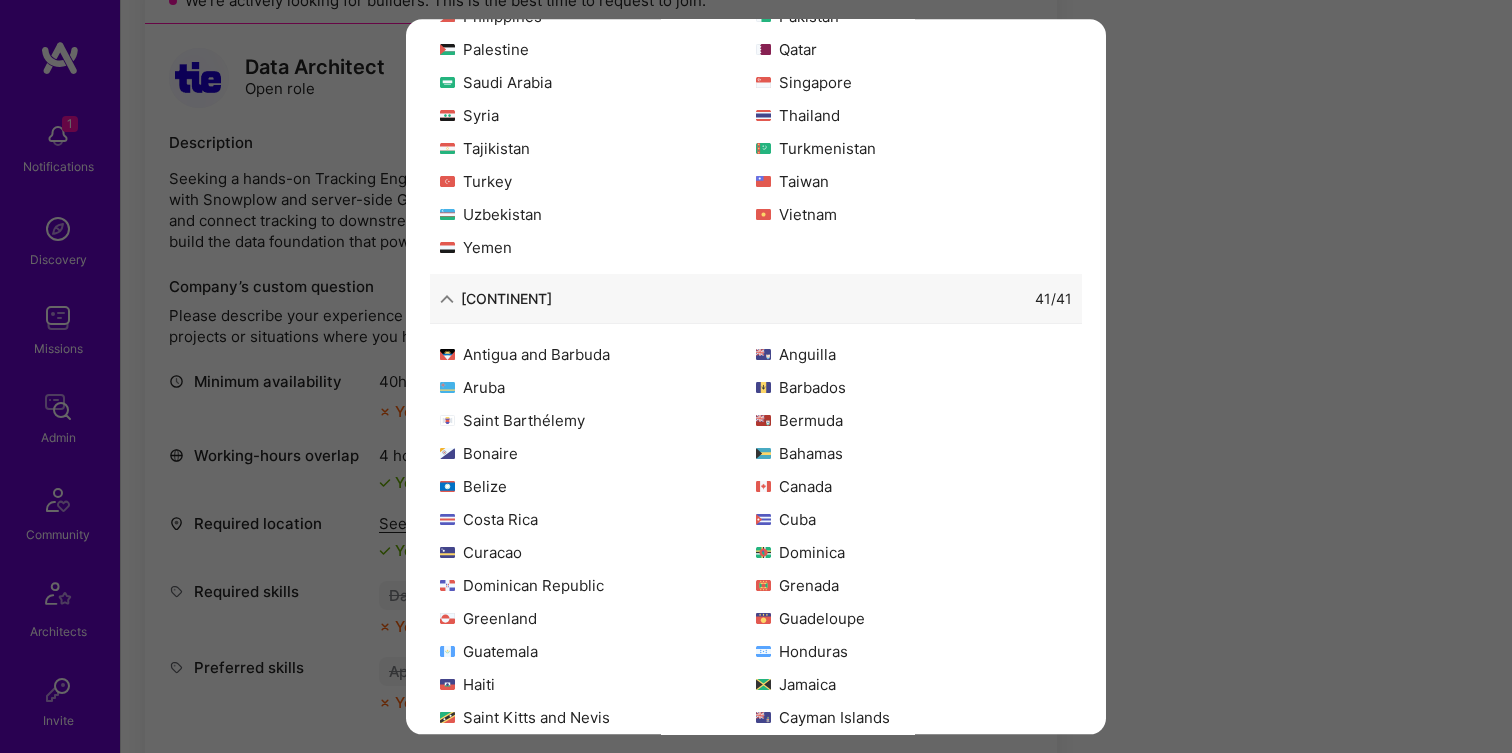 scroll, scrollTop: 1444, scrollLeft: 0, axis: vertical 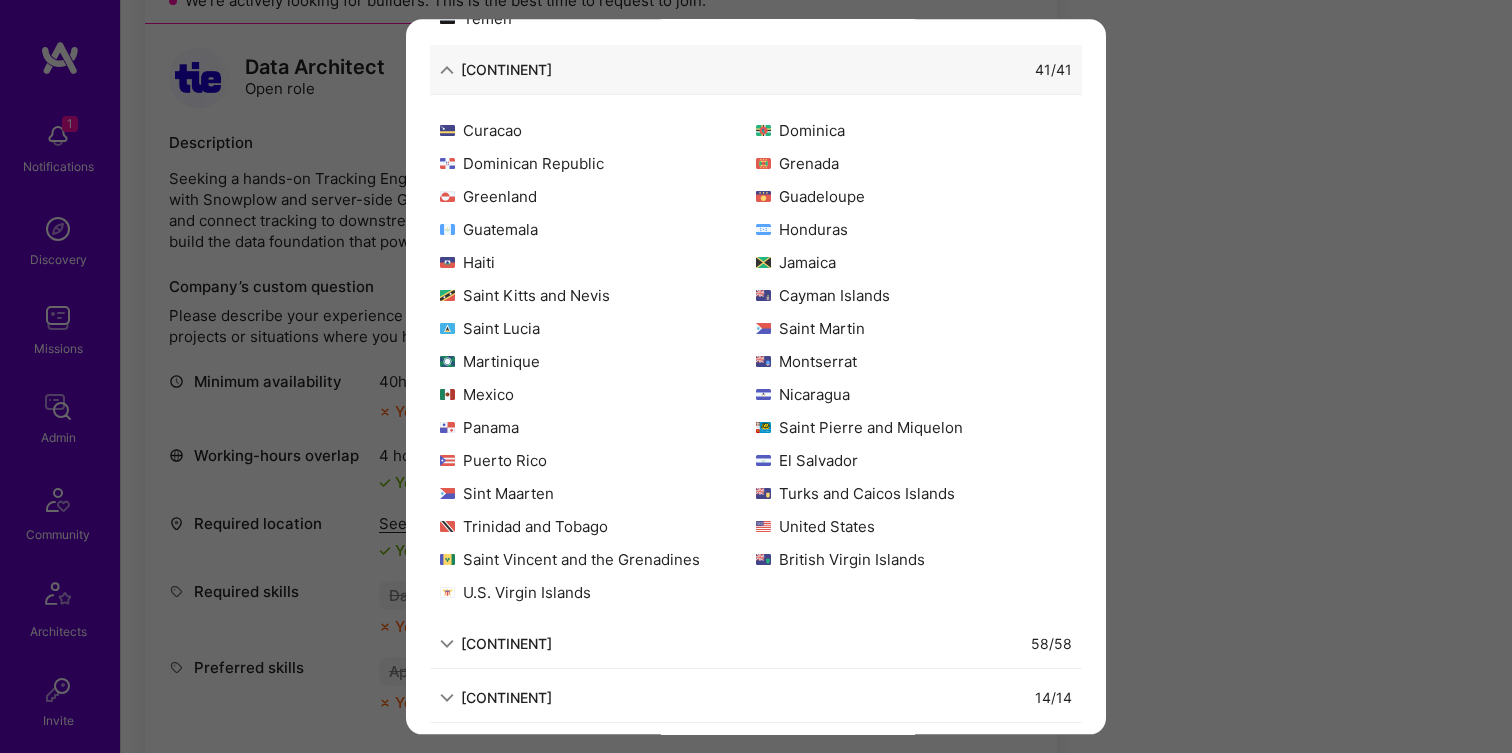 click on "Allowed Locations The locations that client marked as required will show up here. If your country is not on a list, that means that it’s not supported. 🇳🇮 [COUNTRY]  is allowed Search locations [CONTINENT] 54 / 54 Andorra Albania Austria Åland Bosnia and Herzegovina Belgium Bulgaria Belarus Switzerland Cyprus Czech Republic Germany Denmark Estonia Spain Finland Faroe Islands France United Kingdom Georgia Guernsey Gibraltar Greece Croatia Hungary Ireland Isle of Man Iceland Italy Jersey Liechtenstein Lithuania Luxembourg Latvia Monaco Moldova Montenegro North Macedonia Malta Netherlands Norway Poland Portugal Romania Serbia Russia Sweden Slovenia Svalbard and Jan Mayen Slovakia San Marino Ukraine Vatican City Kosovo Asia 51 / 51 United Arab Emirates Afghanistan Armenia Azerbaijan Bangladesh Bahrain Brunei Bhutan Cocos [KEELING] Islands China Christmas Island Hong Kong Indonesia Israel India British Indian Ocean Territory Iraq Iran Jordan Japan Kyrgyzstan Cambodia North Korea South Korea Kuwait Kazakhstan /" at bounding box center (756, 376) 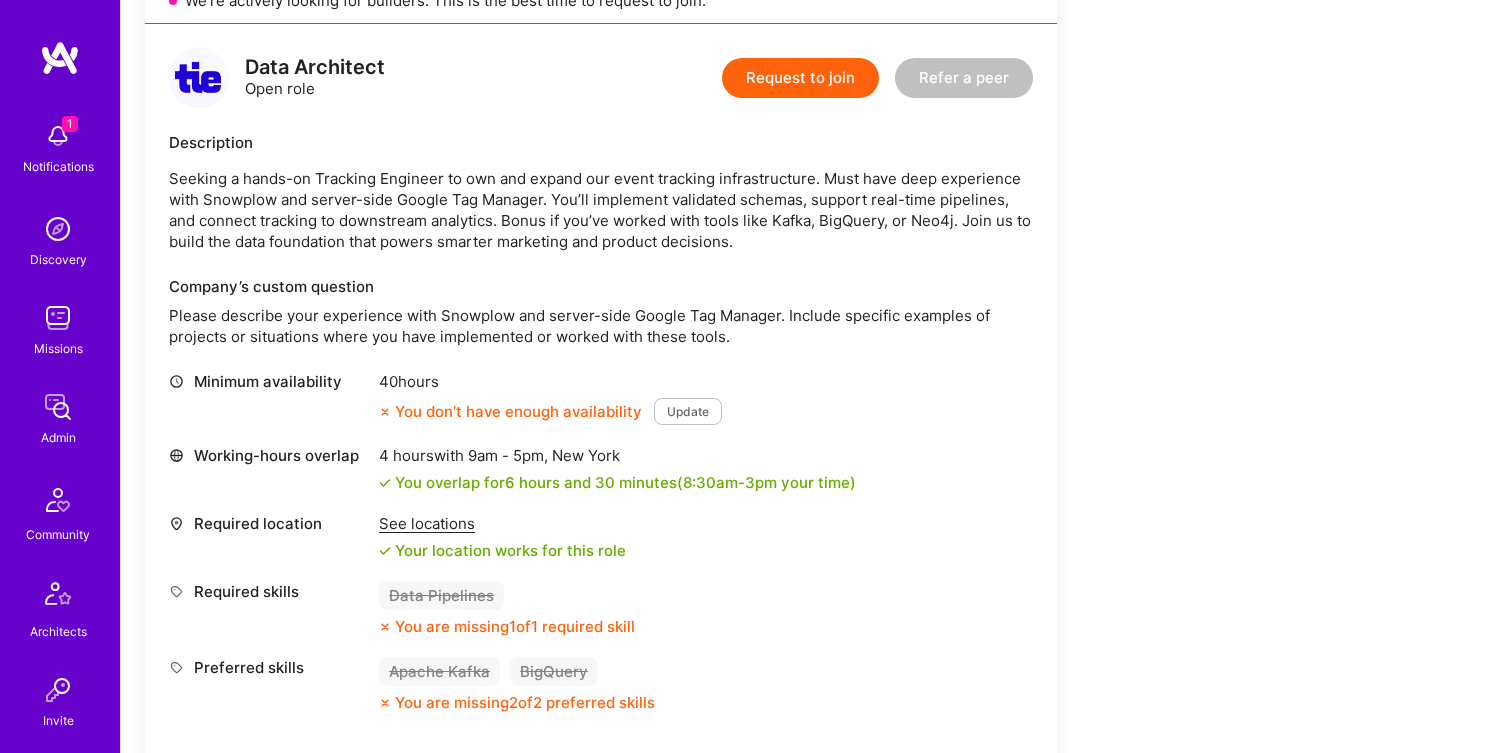 click on "Seeking a hands-on Tracking Engineer to own and expand our event tracking infrastructure. Must have deep experience with Snowplow and server-side Google Tag Manager. You’ll implement validated schemas, support real-time pipelines, and connect tracking to downstream analytics. Bonus if you’ve worked with tools like Kafka, BigQuery, or Neo4j. Join us to build the data foundation that powers smarter marketing and product decisions." at bounding box center [601, 210] 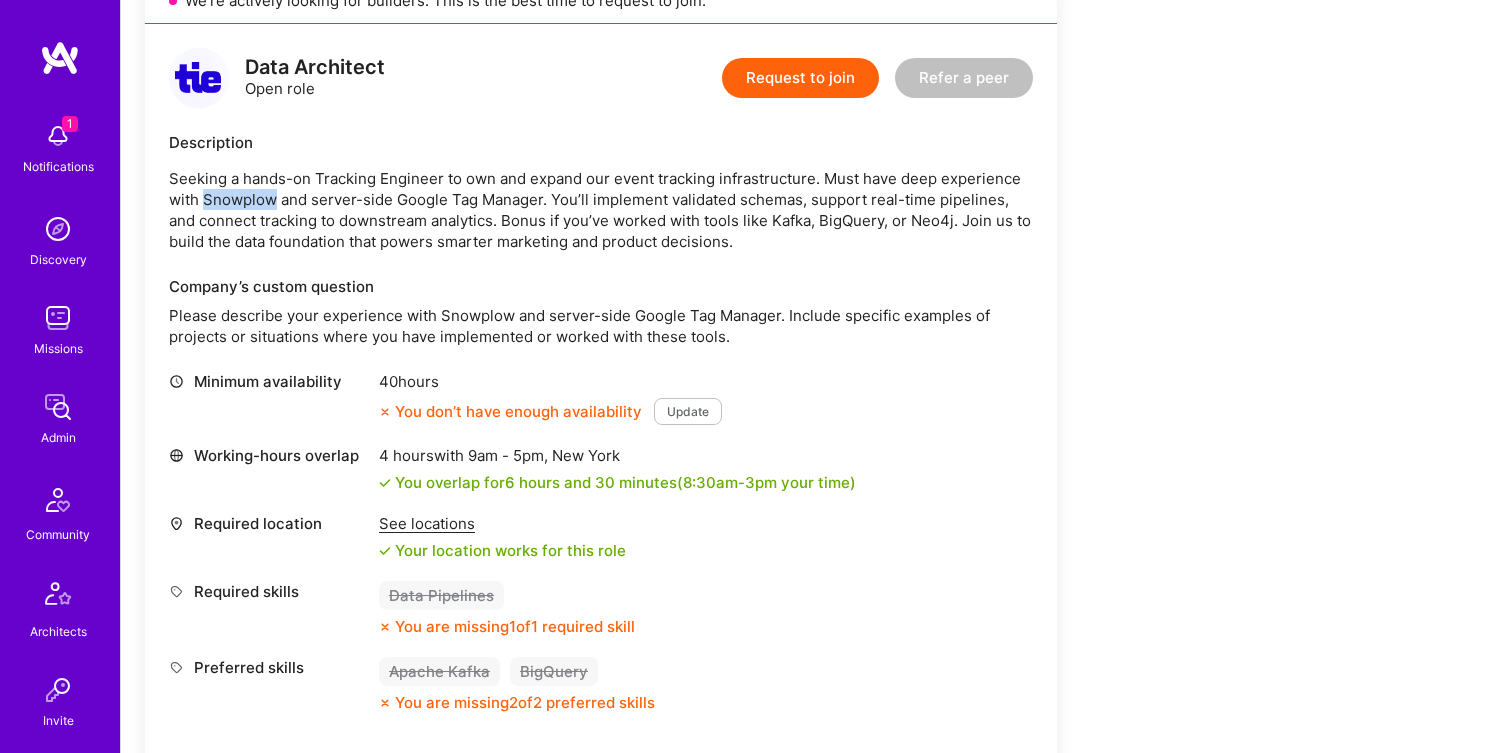 click on "Seeking a hands-on Tracking Engineer to own and expand our event tracking infrastructure. Must have deep experience with Snowplow and server-side Google Tag Manager. You’ll implement validated schemas, support real-time pipelines, and connect tracking to downstream analytics. Bonus if you’ve worked with tools like Kafka, BigQuery, or Neo4j. Join us to build the data foundation that powers smarter marketing and product decisions." at bounding box center (601, 210) 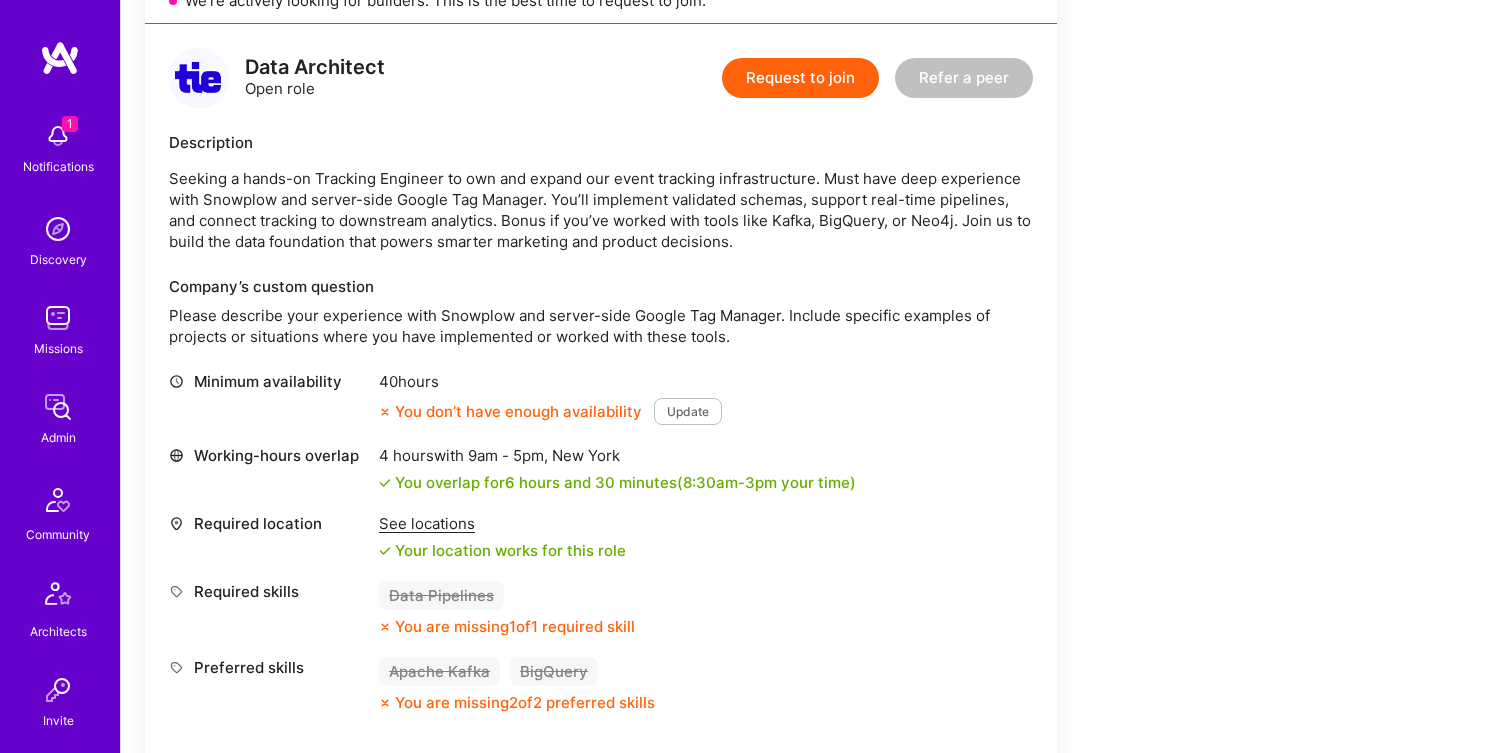 click on "Seeking a hands-on Tracking Engineer to own and expand our event tracking infrastructure. Must have deep experience with Snowplow and server-side Google Tag Manager. You’ll implement validated schemas, support real-time pipelines, and connect tracking to downstream analytics. Bonus if you’ve worked with tools like Kafka, BigQuery, or Neo4j. Join us to build the data foundation that powers smarter marketing and product decisions." at bounding box center [601, 210] 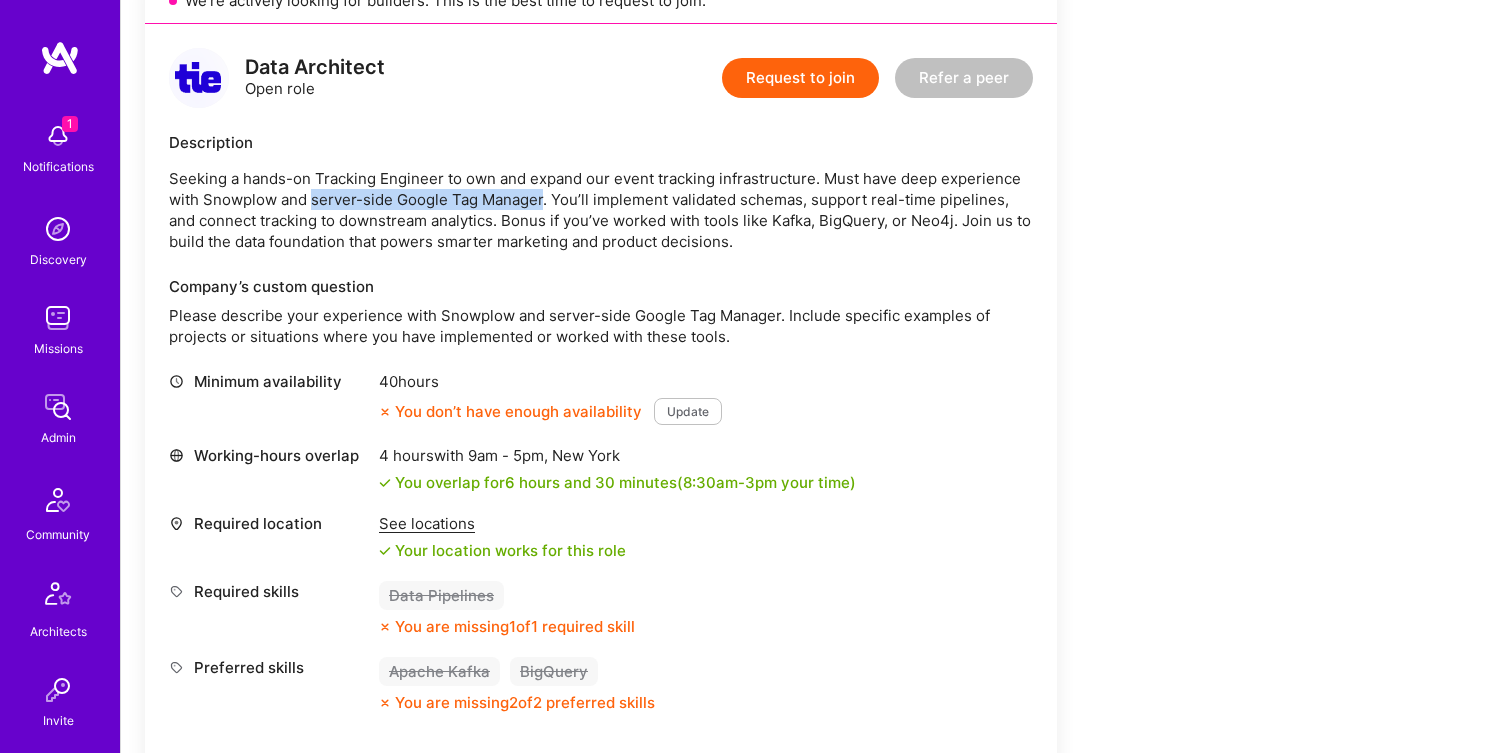 drag, startPoint x: 314, startPoint y: 199, endPoint x: 542, endPoint y: 198, distance: 228.0022 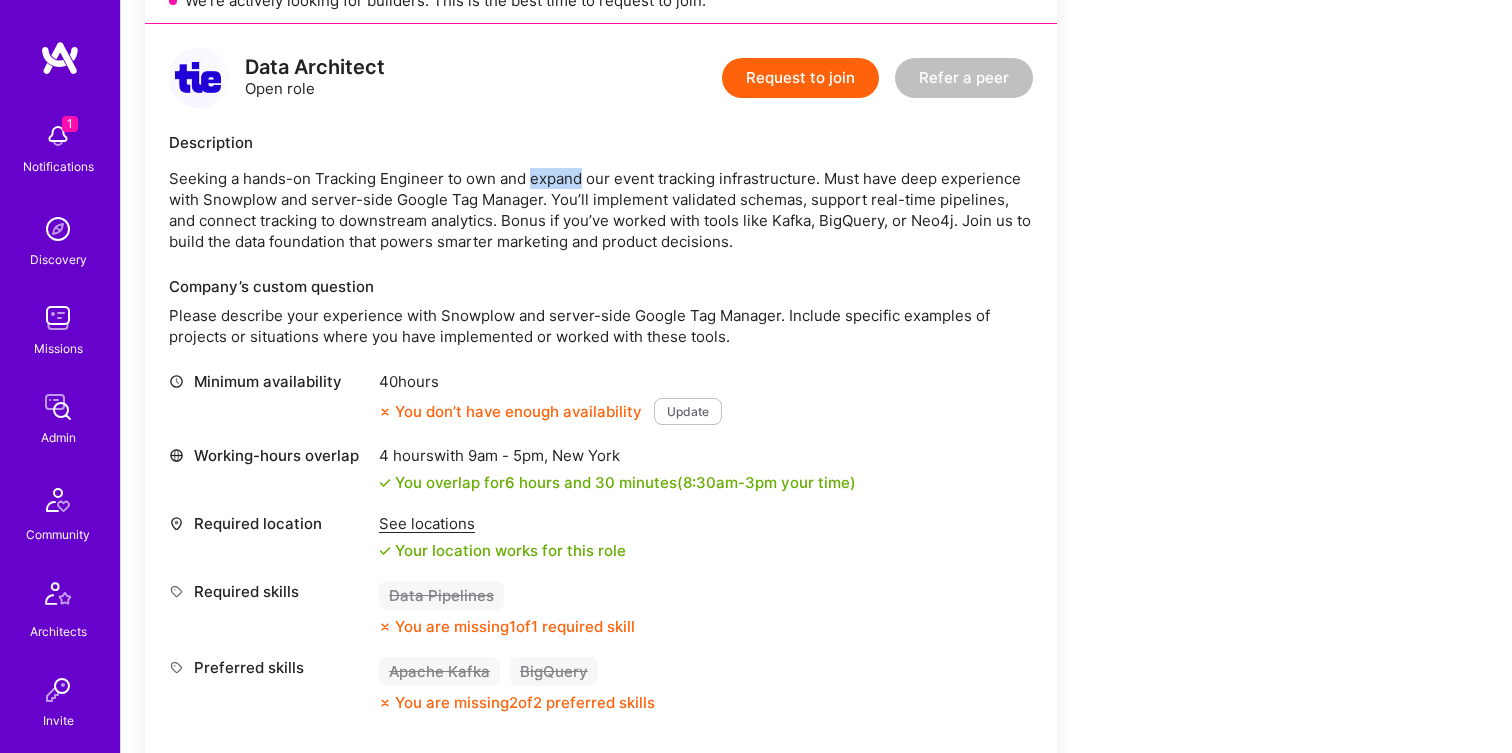 click on "Seeking a hands-on Tracking Engineer to own and expand our event tracking infrastructure. Must have deep experience with Snowplow and server-side Google Tag Manager. You’ll implement validated schemas, support real-time pipelines, and connect tracking to downstream analytics. Bonus if you’ve worked with tools like Kafka, BigQuery, or Neo4j. Join us to build the data foundation that powers smarter marketing and product decisions." at bounding box center (601, 210) 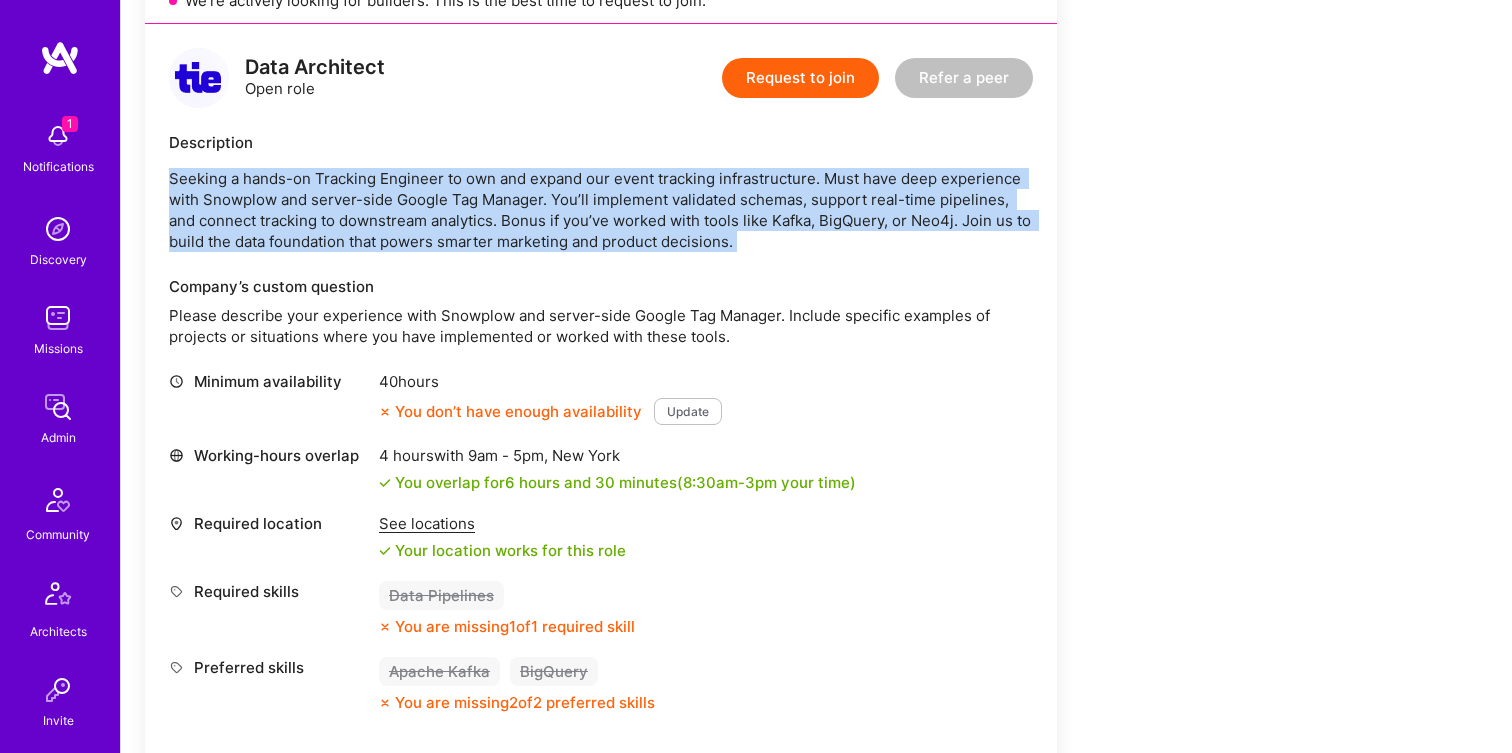 click on "Seeking a hands-on Tracking Engineer to own and expand our event tracking infrastructure. Must have deep experience with Snowplow and server-side Google Tag Manager. You’ll implement validated schemas, support real-time pipelines, and connect tracking to downstream analytics. Bonus if you’ve worked with tools like Kafka, BigQuery, or Neo4j. Join us to build the data foundation that powers smarter marketing and product decisions." at bounding box center [601, 210] 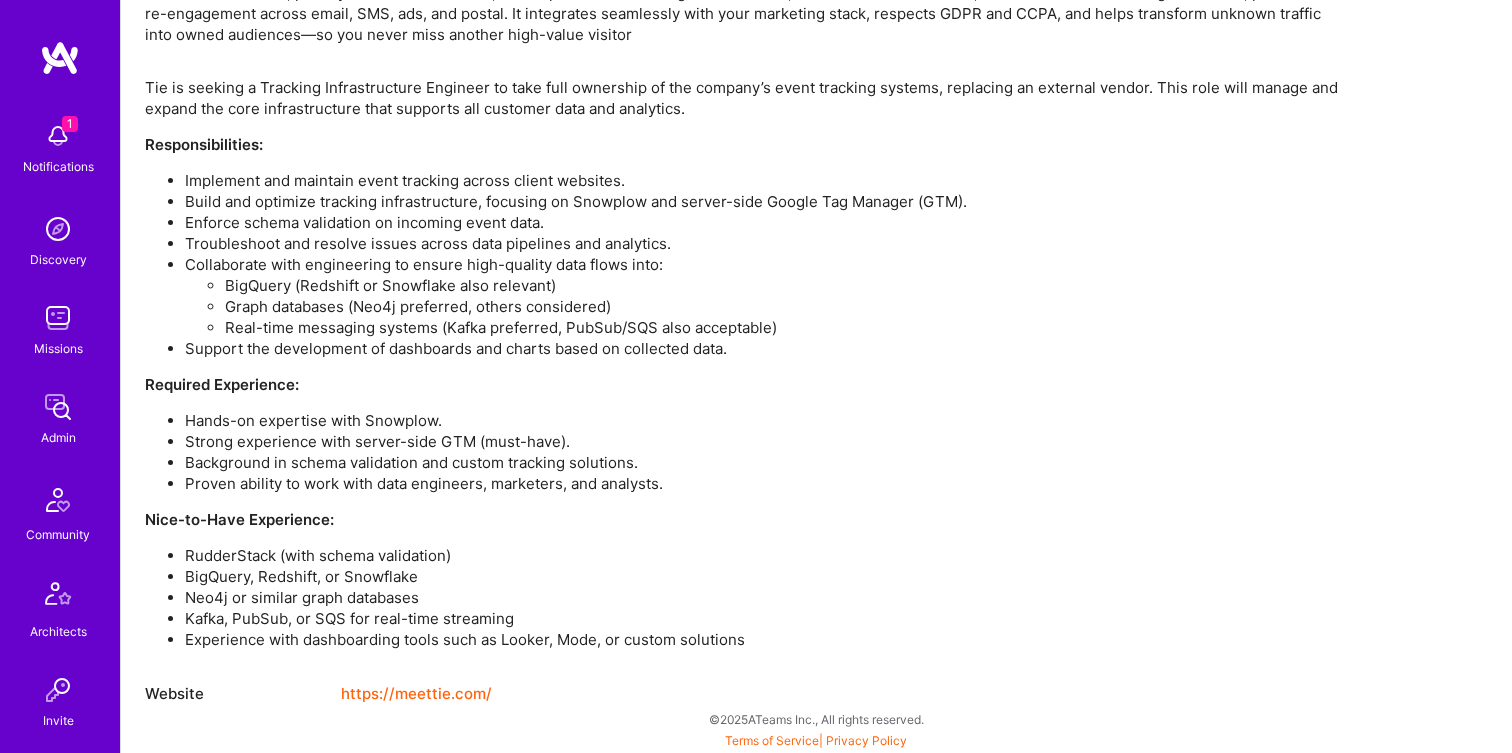 scroll, scrollTop: 1548, scrollLeft: 0, axis: vertical 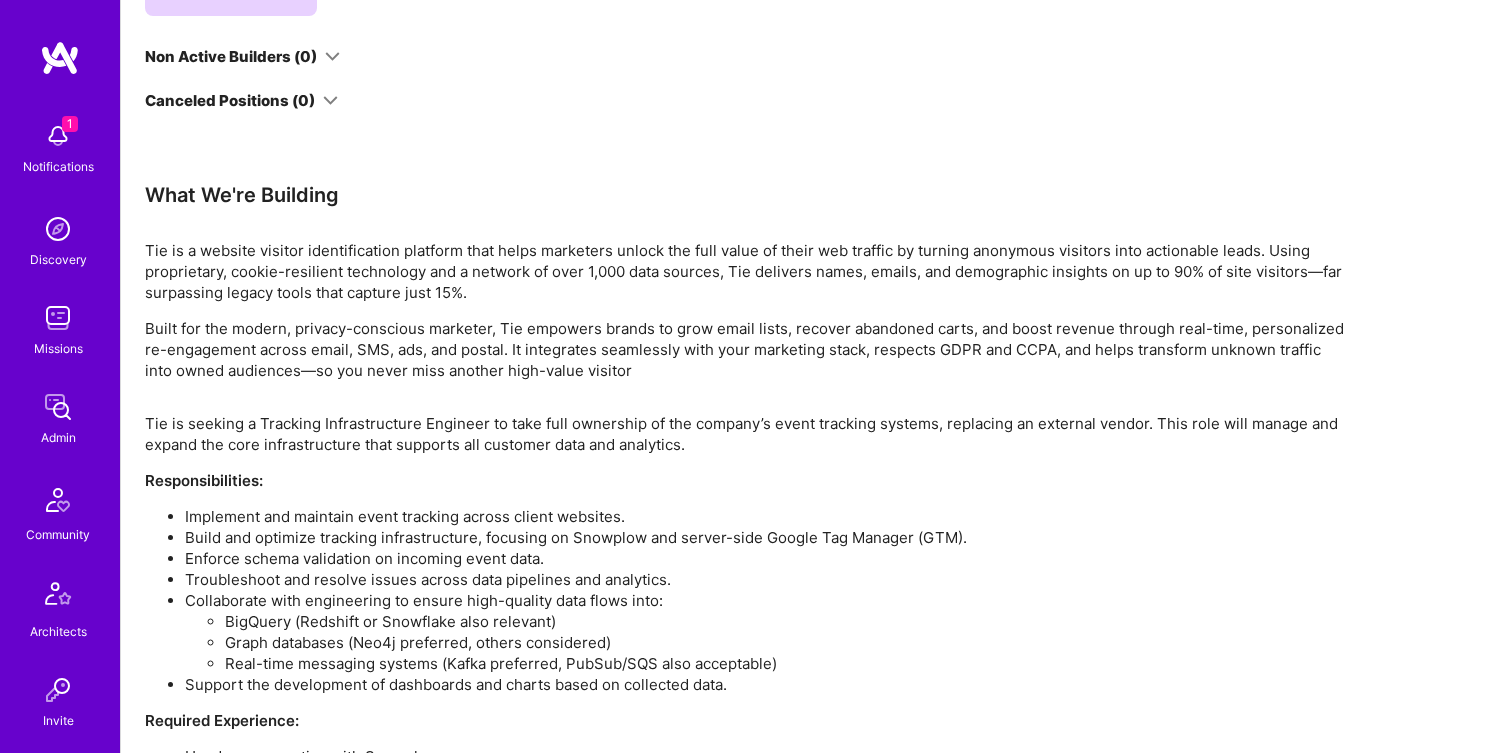 copy on "Seeking a hands-on Tracking Engineer to own and expand our event tracking infrastructure. Must have deep experience with Snowplow and server-side Google Tag Manager. You’ll implement validated schemas, support real-time pipelines, and connect tracking to downstream analytics. Bonus if you’ve worked with tools like Kafka, BigQuery, or Neo4j. Join us to build the data foundation that powers smarter marketing and product decisions." 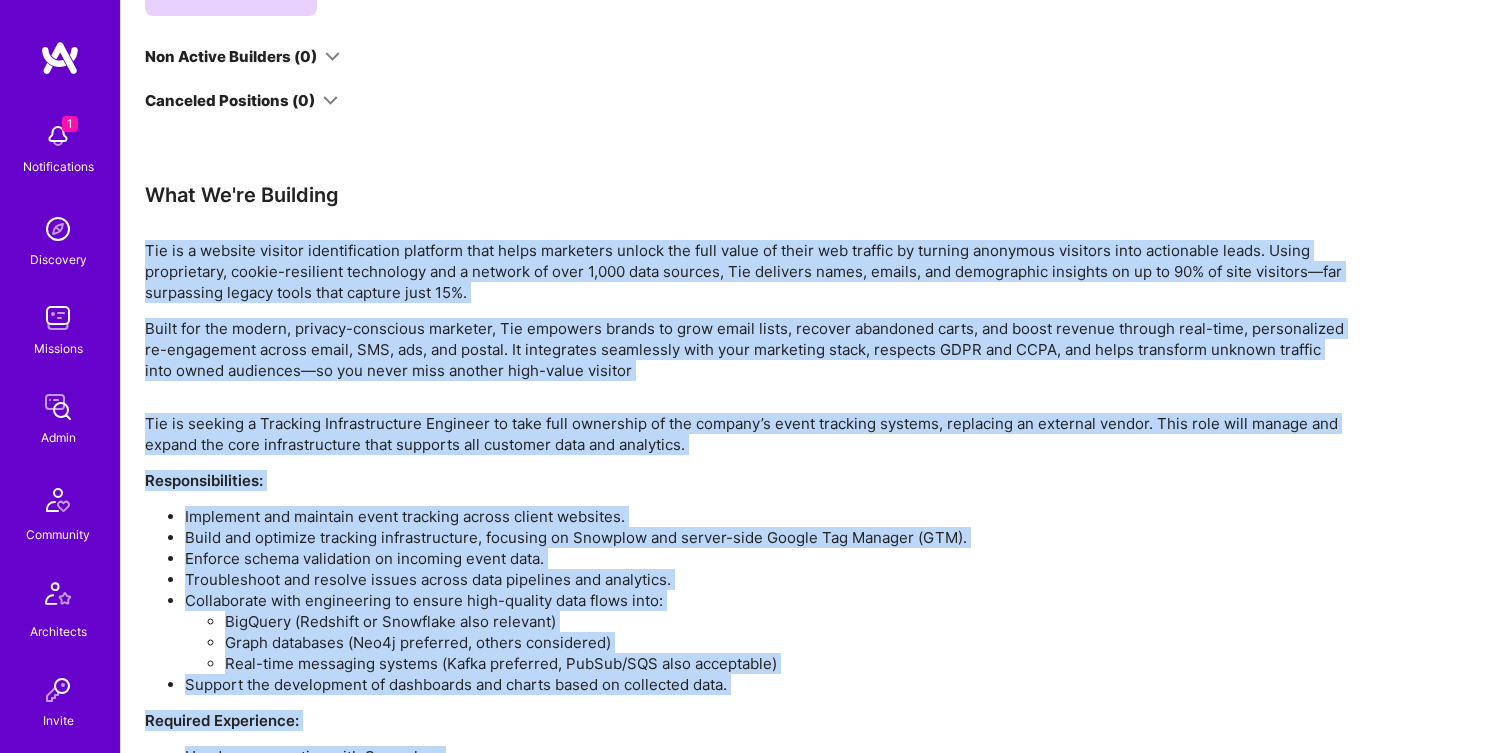 scroll, scrollTop: 1884, scrollLeft: 0, axis: vertical 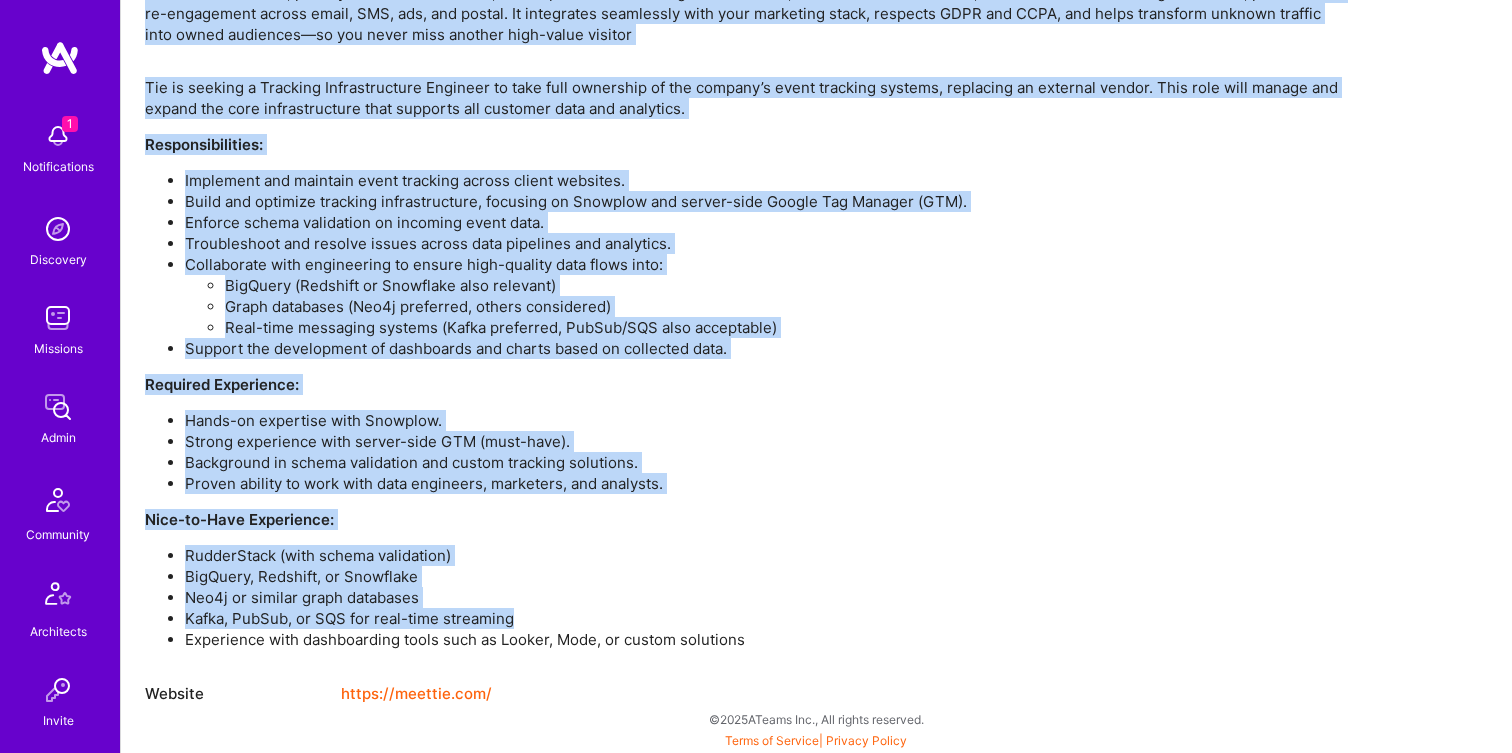 drag, startPoint x: 145, startPoint y: 246, endPoint x: 713, endPoint y: 623, distance: 681.72797 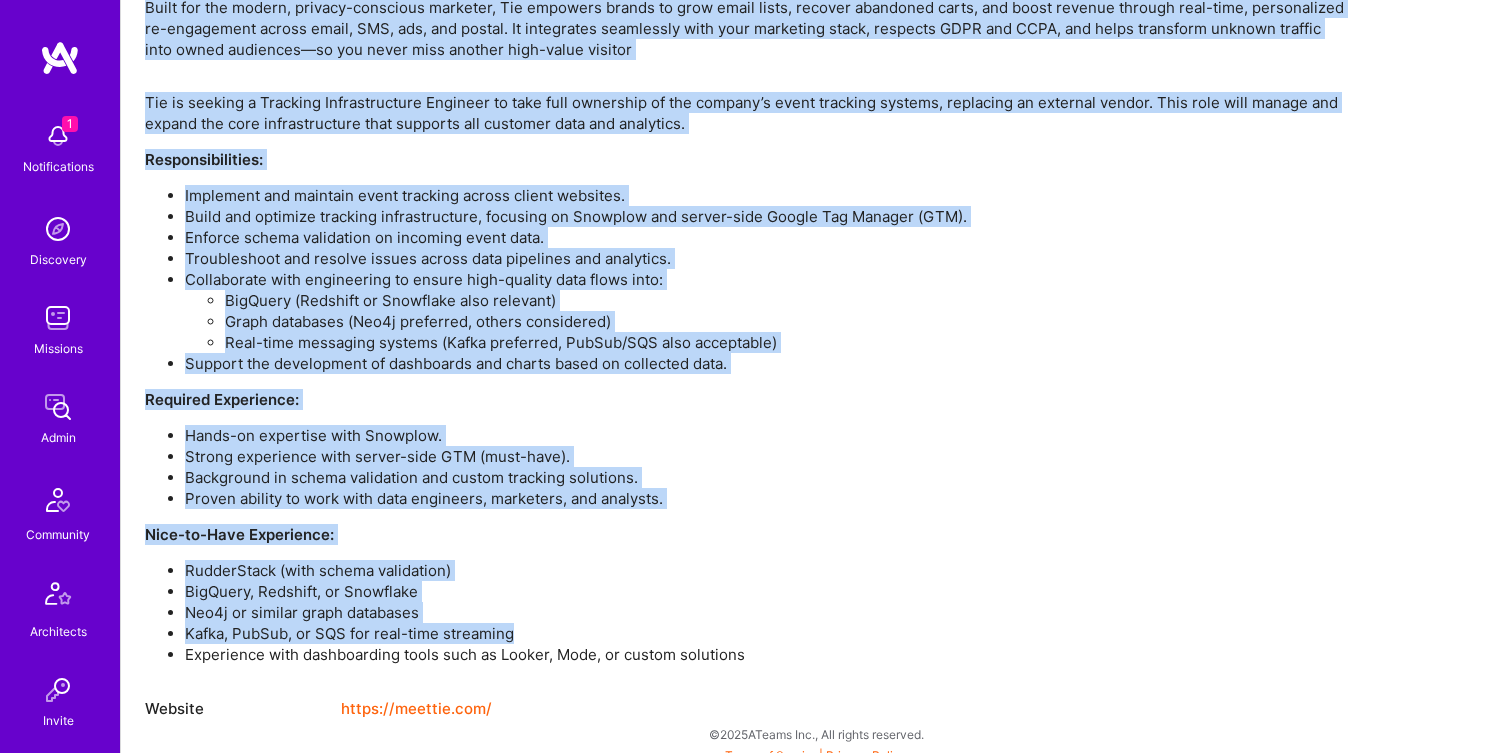 click on "Kafka, PubSub, or SQS for real-time streaming" at bounding box center (765, 633) 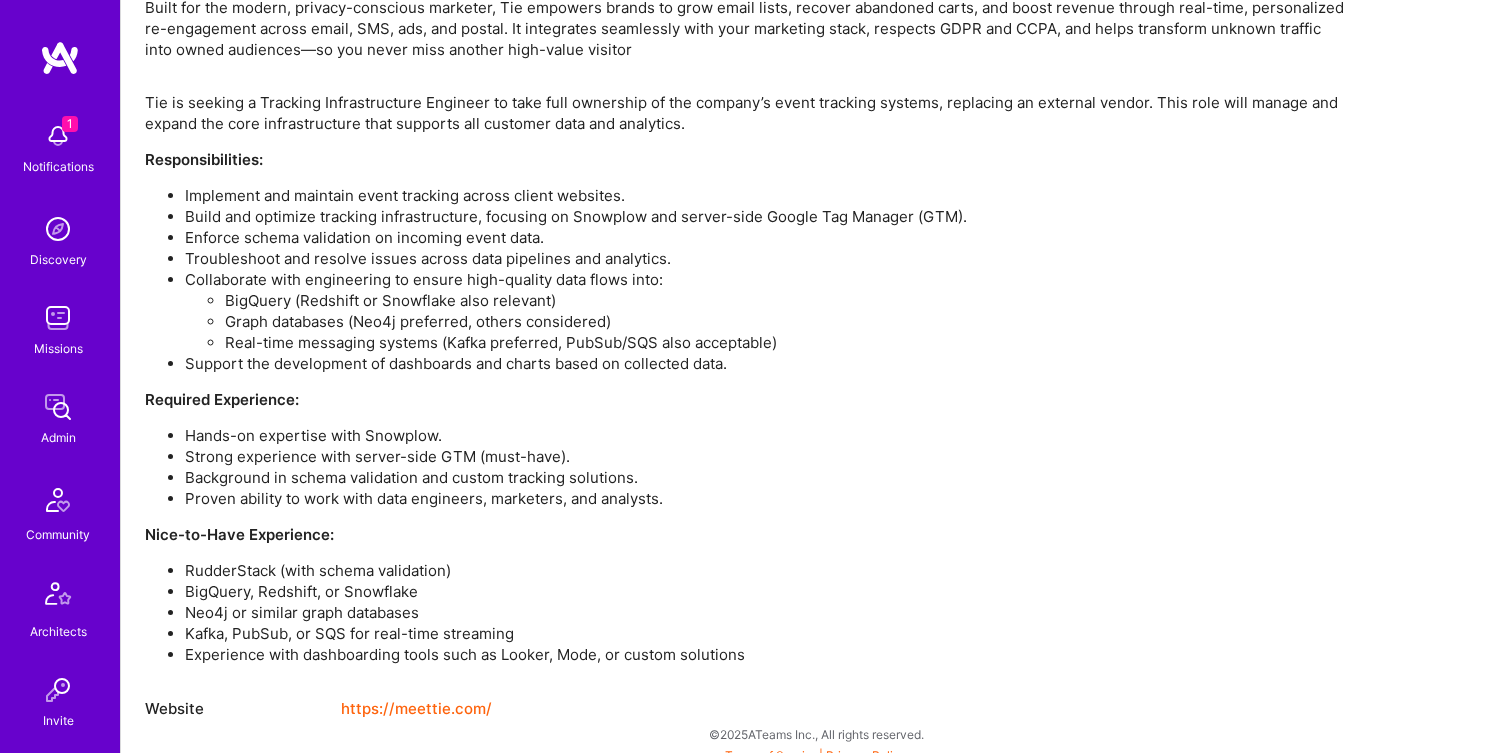 click on "Experience with dashboarding tools such as Looker, Mode, or custom solutions" at bounding box center [765, 654] 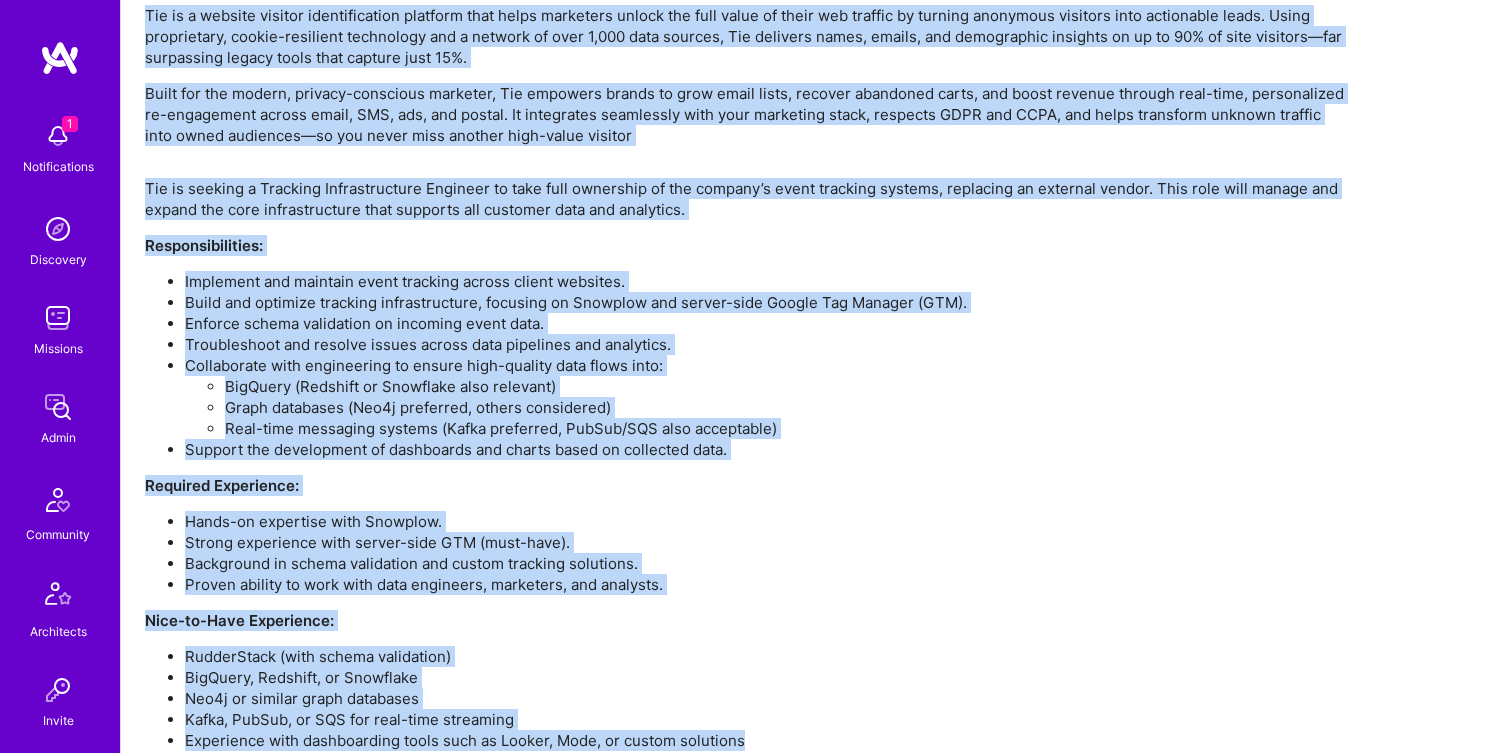 scroll, scrollTop: 1673, scrollLeft: 0, axis: vertical 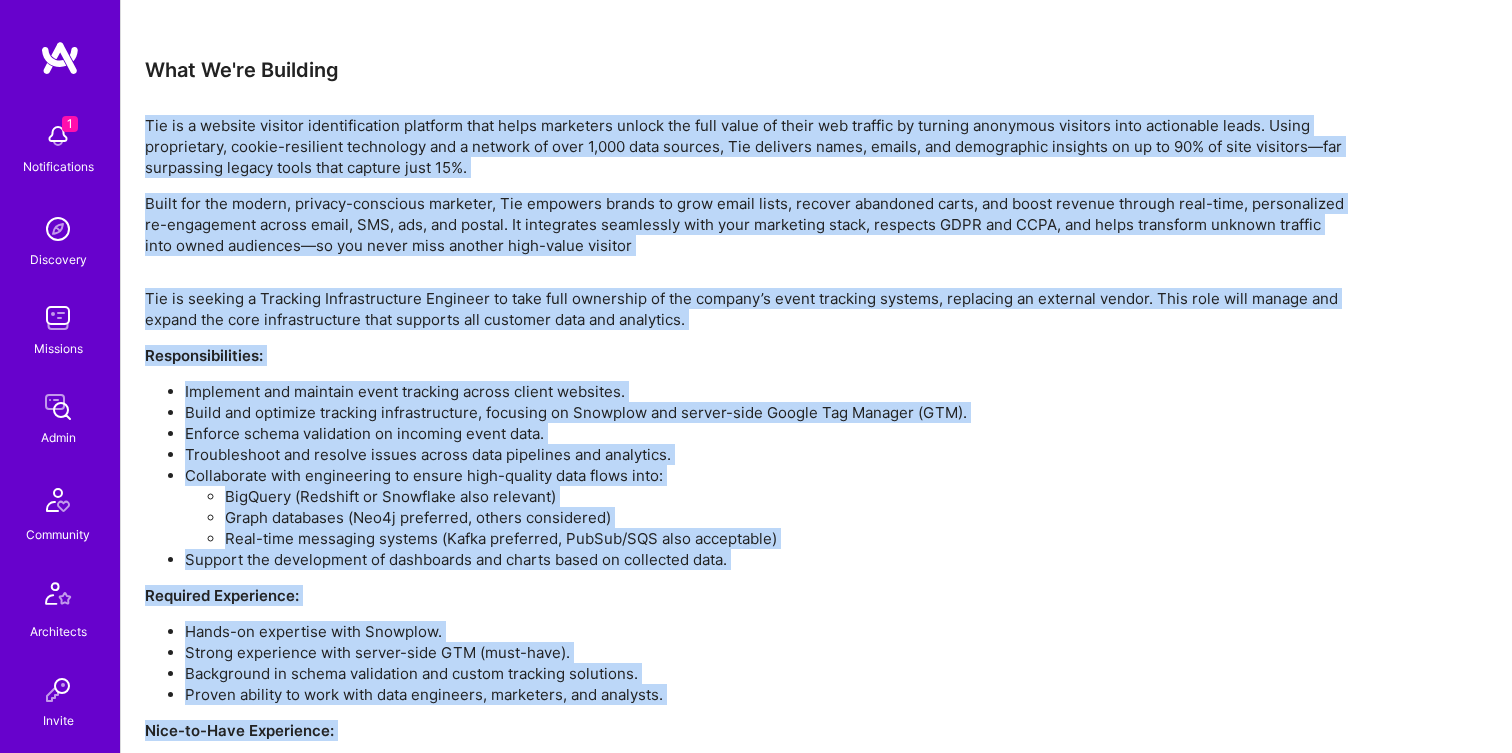 drag, startPoint x: 758, startPoint y: 659, endPoint x: 139, endPoint y: 118, distance: 822.0961 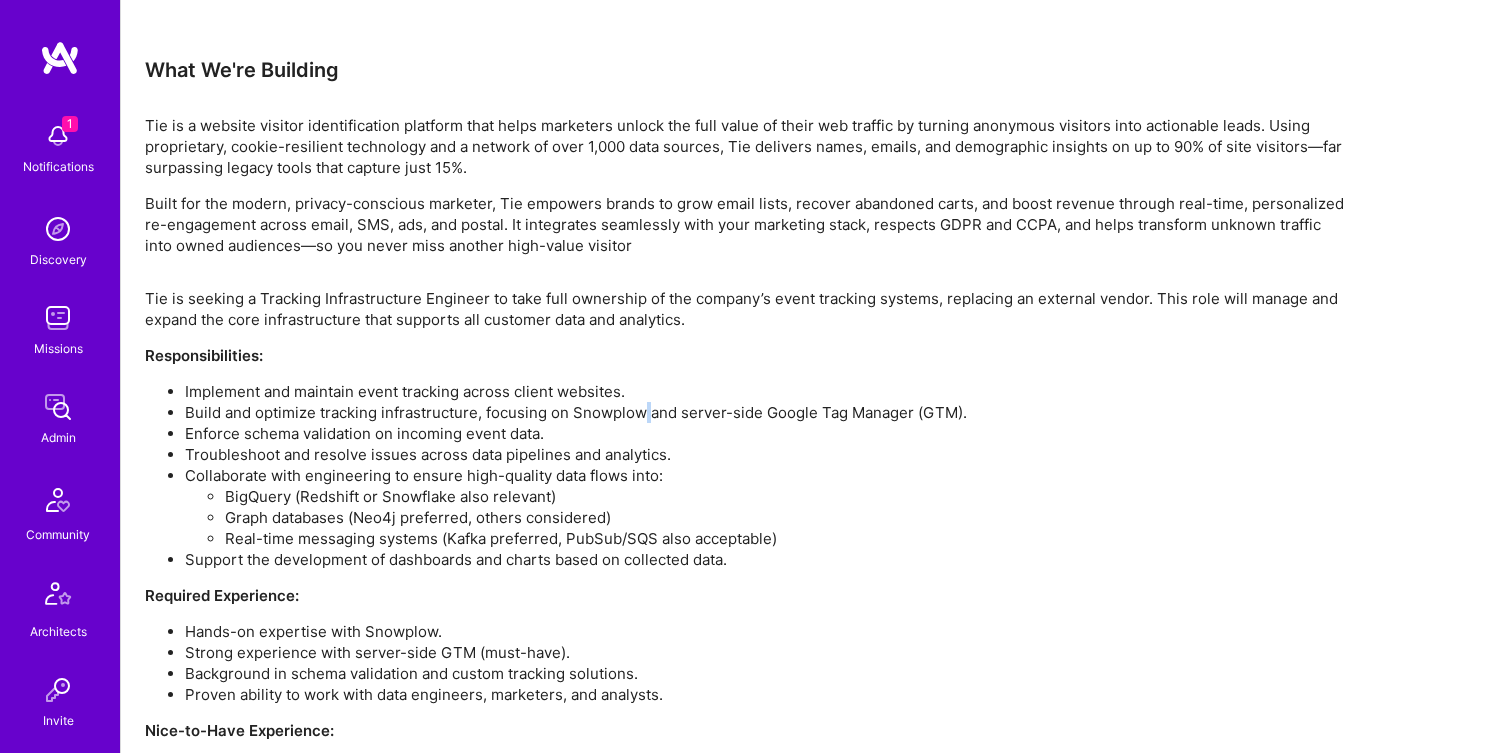 click on "Build and optimize tracking infrastructure, focusing on Snowplow and server-side Google Tag Manager (GTM)." at bounding box center [765, 412] 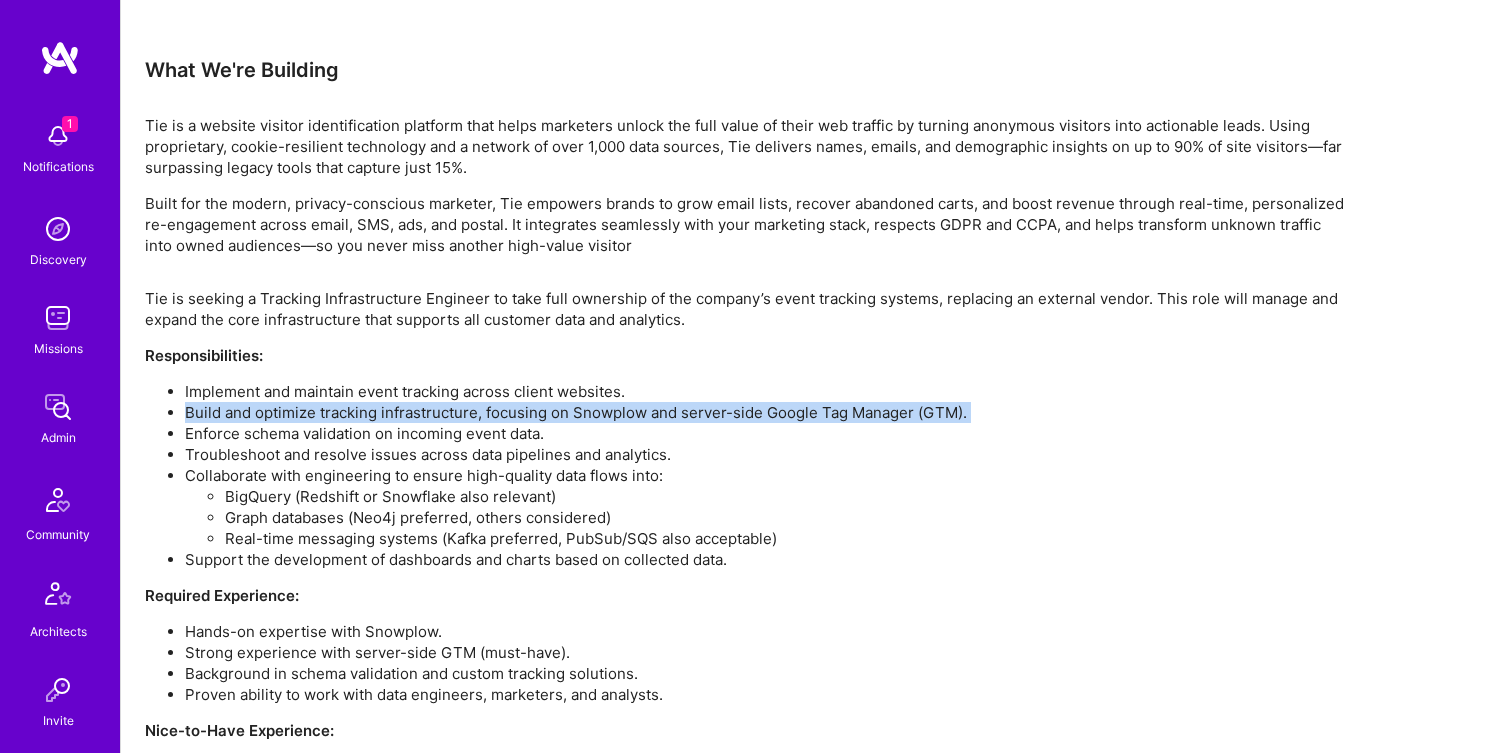 click on "Build and optimize tracking infrastructure, focusing on Snowplow and server-side Google Tag Manager (GTM)." at bounding box center [765, 412] 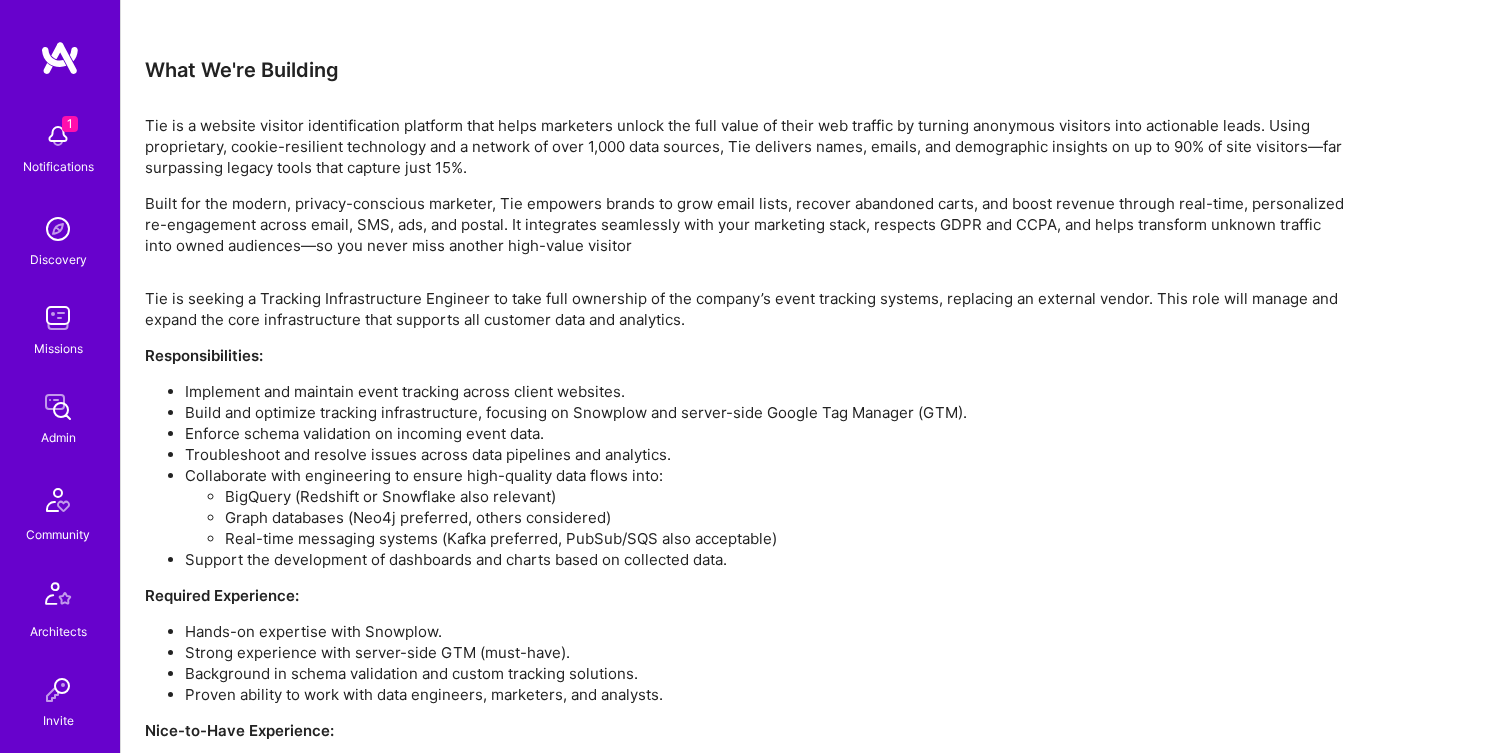 click on "Collaborate with engineering to ensure high-quality data flows into: BigQuery (Redshift or Snowflake also relevant) Graph databases (Neo4j preferred, others considered) Real-time messaging systems (Kafka preferred, PubSub/SQS also acceptable)" at bounding box center [765, 507] 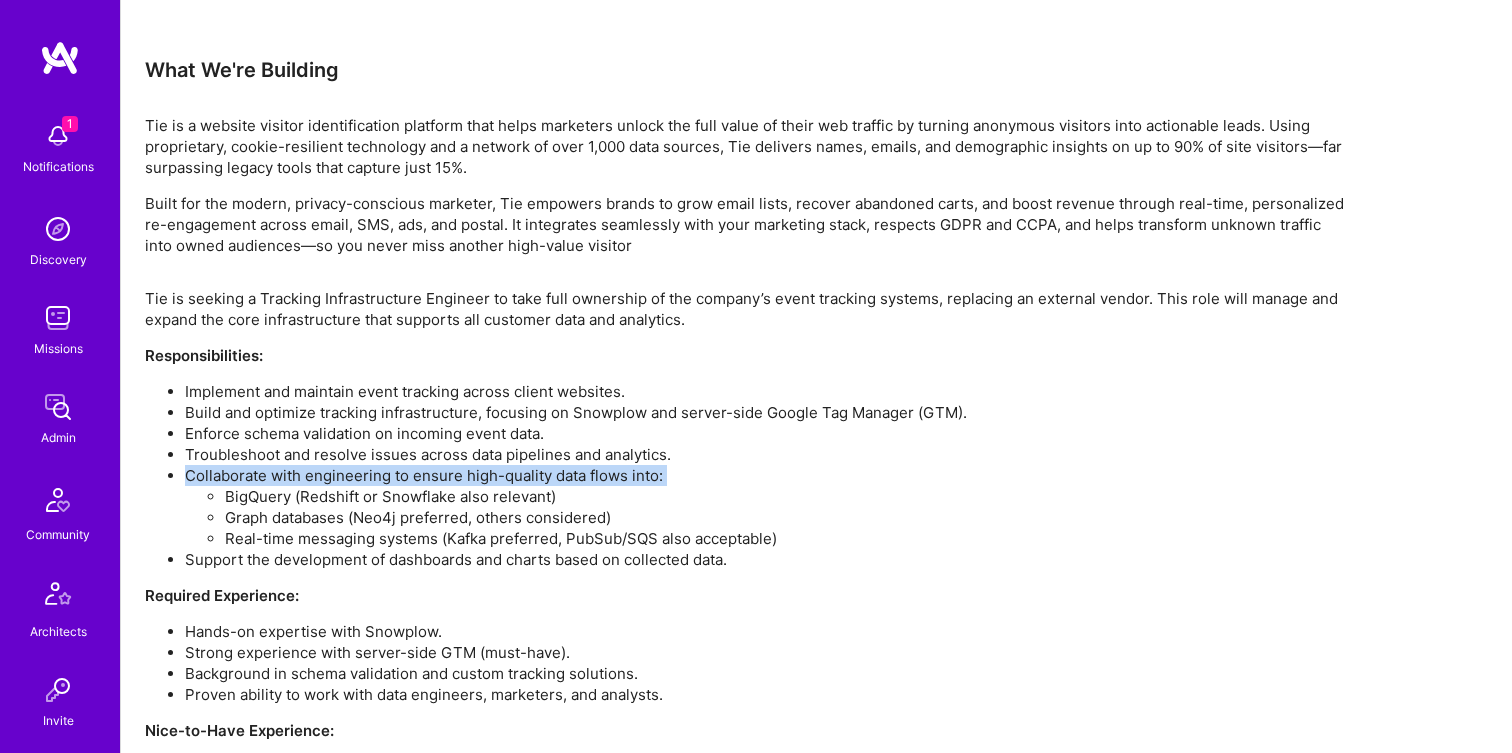click on "Collaborate with engineering to ensure high-quality data flows into: BigQuery (Redshift or Snowflake also relevant) Graph databases (Neo4j preferred, others considered) Real-time messaging systems (Kafka preferred, PubSub/SQS also acceptable)" at bounding box center (765, 507) 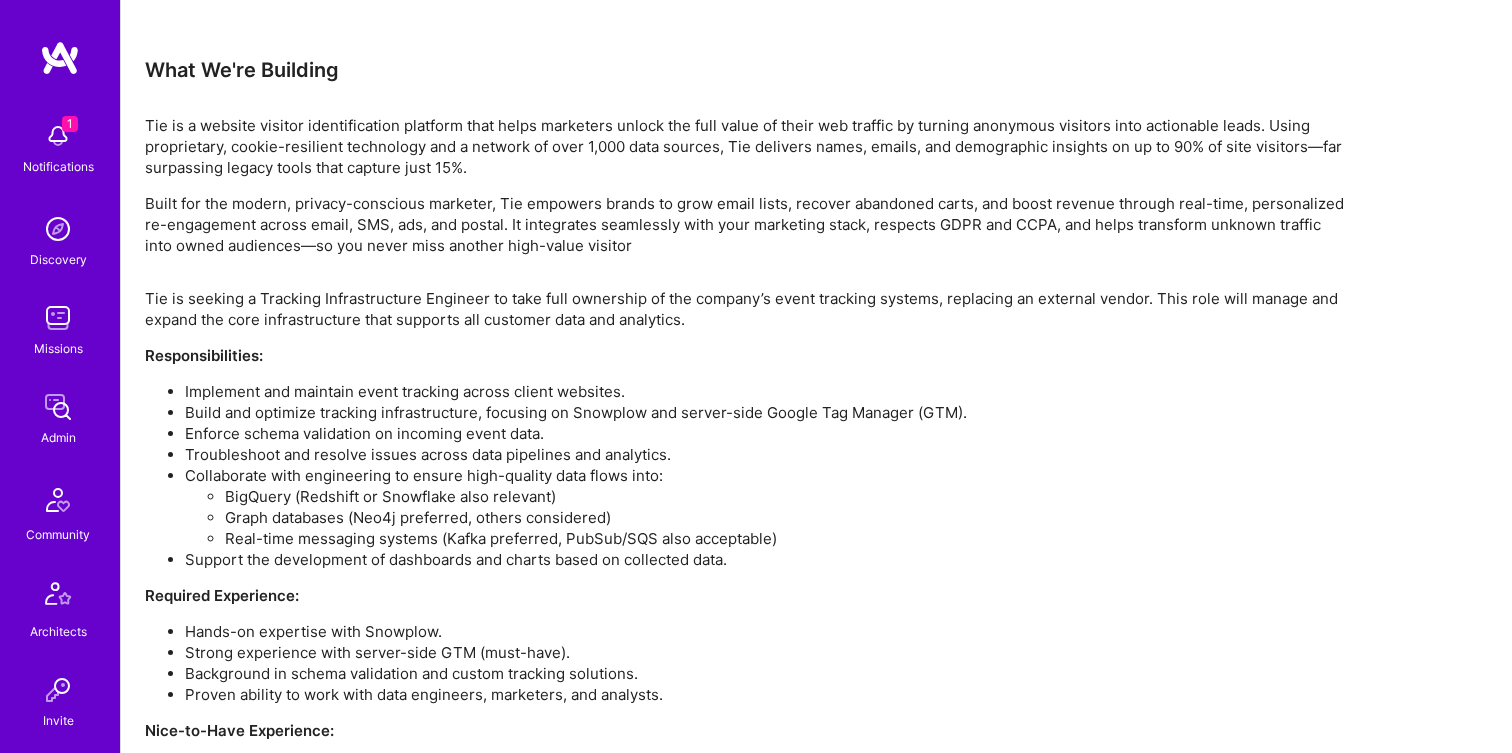 click on "Enforce schema validation on incoming event data." at bounding box center [765, 433] 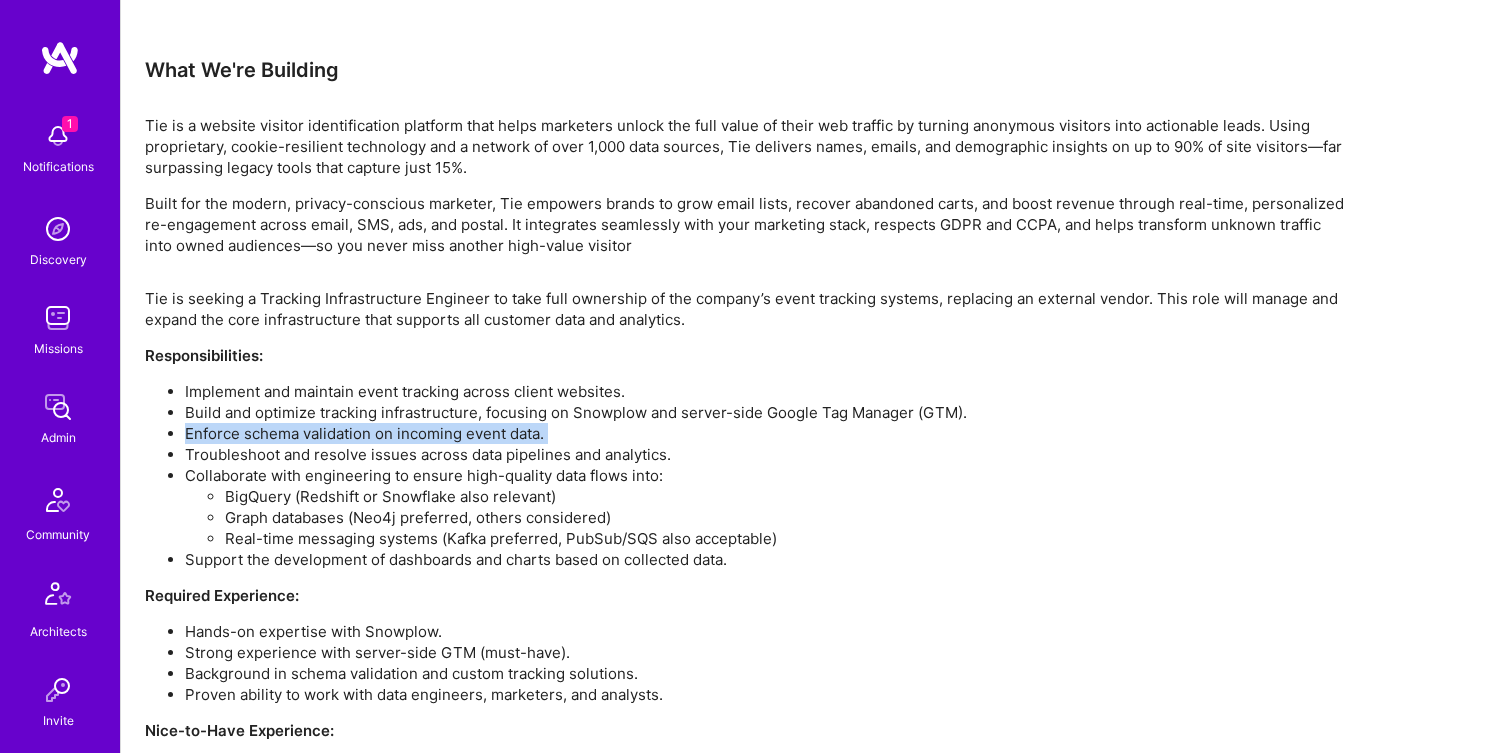 click on "Enforce schema validation on incoming event data." at bounding box center (765, 433) 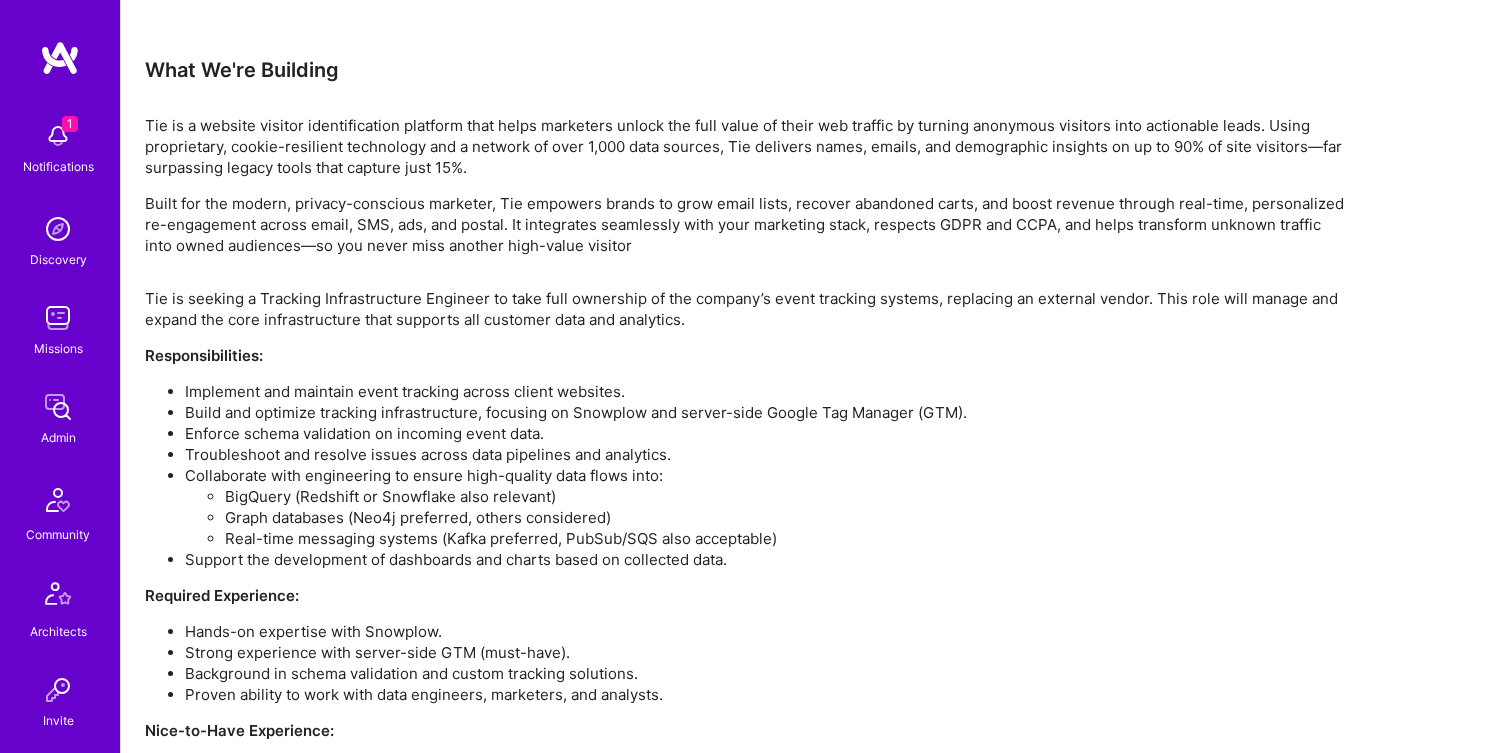 click on "Build and optimize tracking infrastructure, focusing on Snowplow and server-side Google Tag Manager (GTM)." at bounding box center [765, 412] 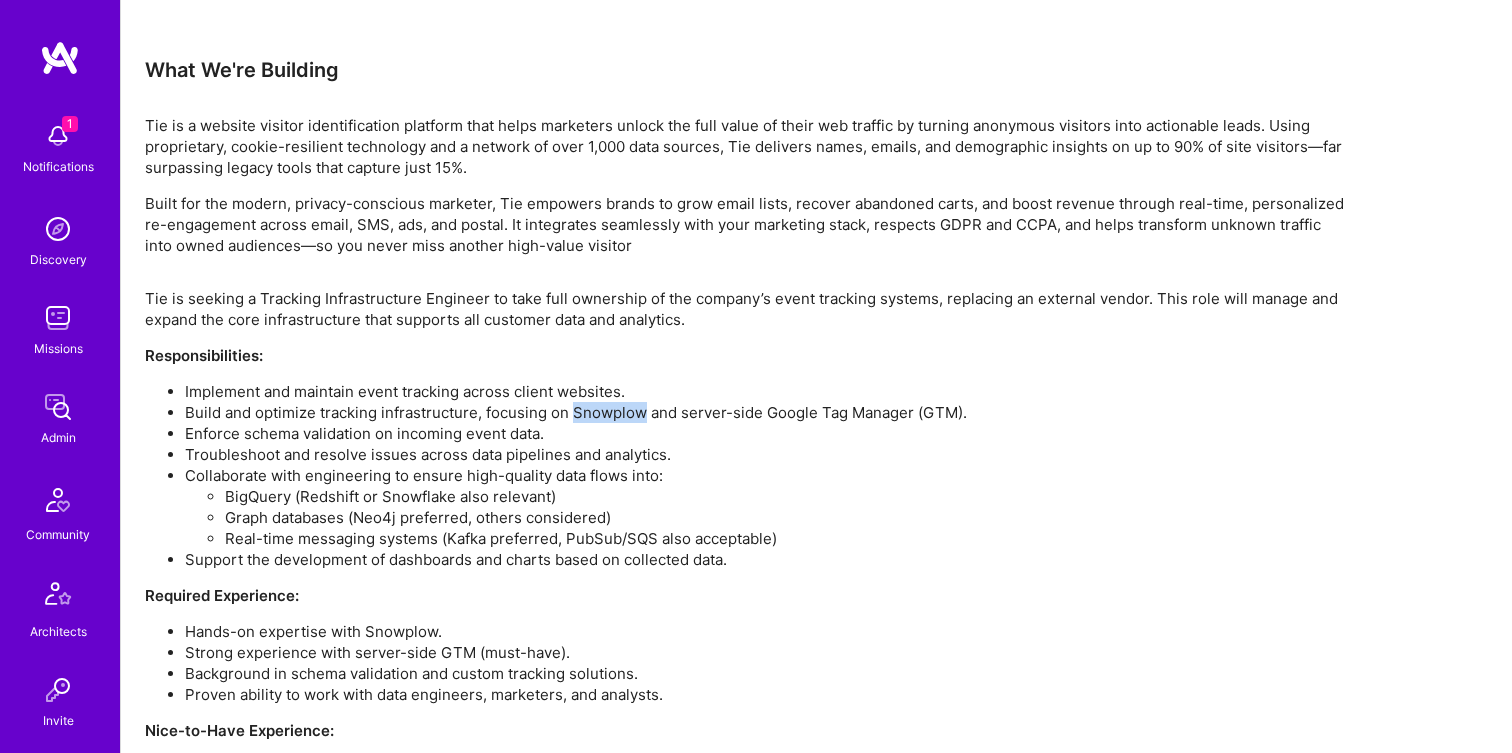 click on "Build and optimize tracking infrastructure, focusing on Snowplow and server-side Google Tag Manager (GTM)." at bounding box center [765, 412] 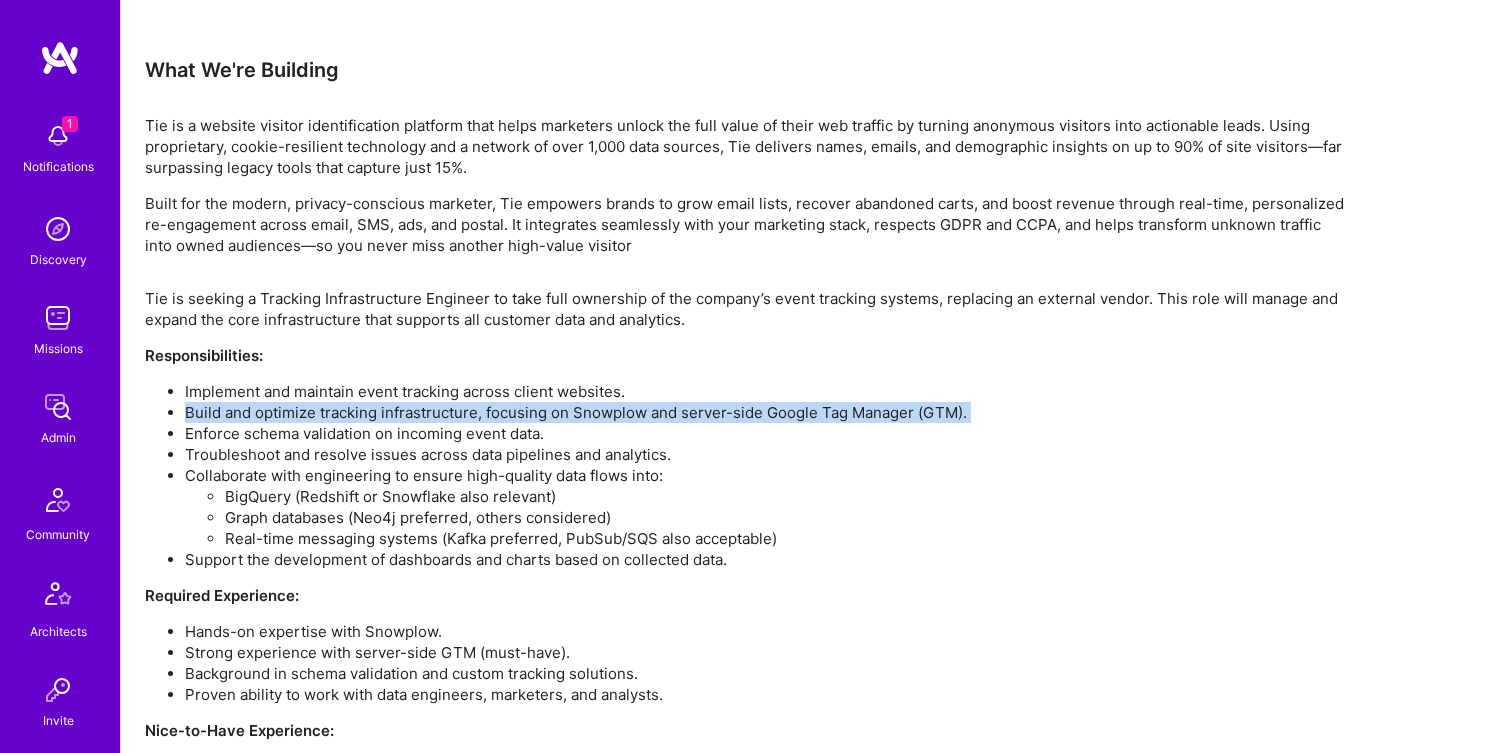 click on "Build and optimize tracking infrastructure, focusing on Snowplow and server-side Google Tag Manager (GTM)." at bounding box center (765, 412) 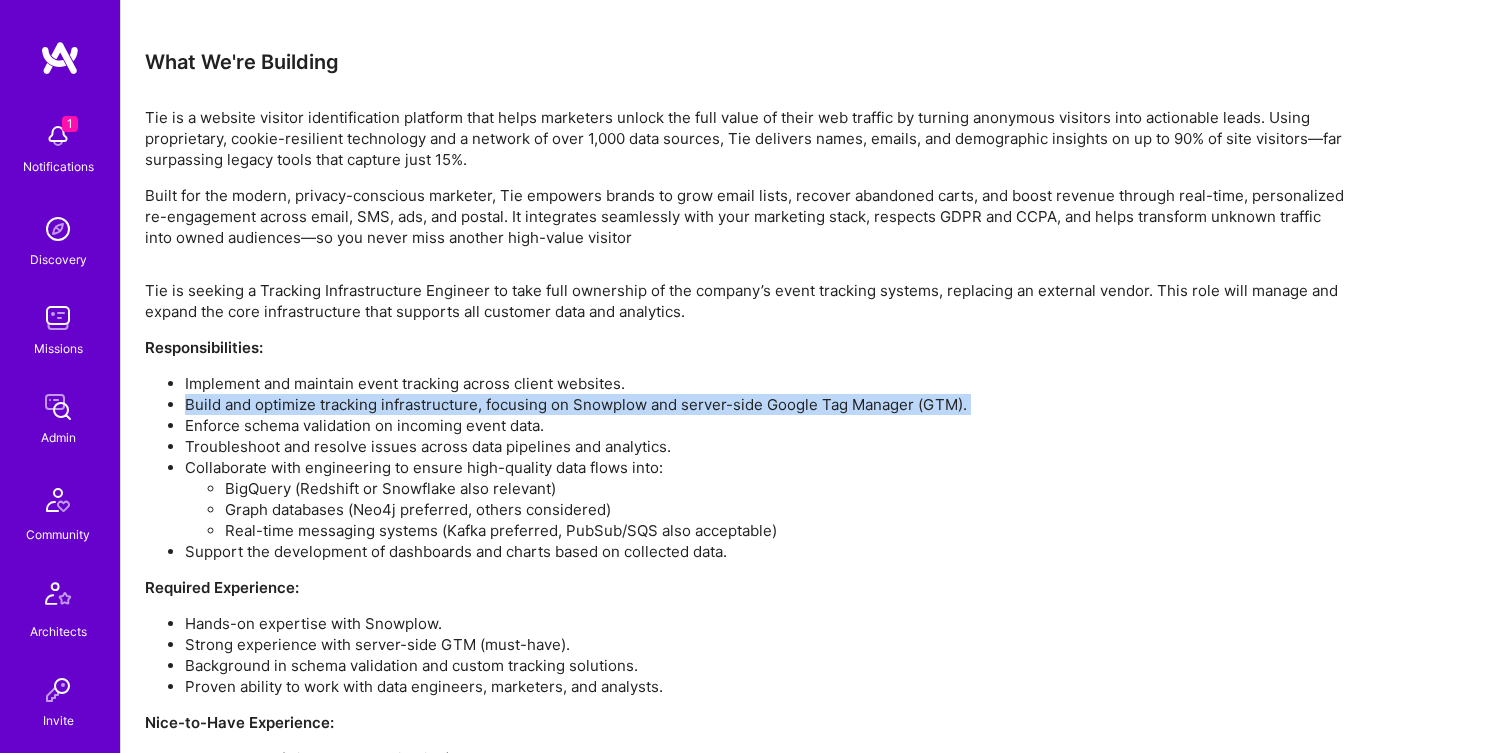 scroll, scrollTop: 1680, scrollLeft: 0, axis: vertical 